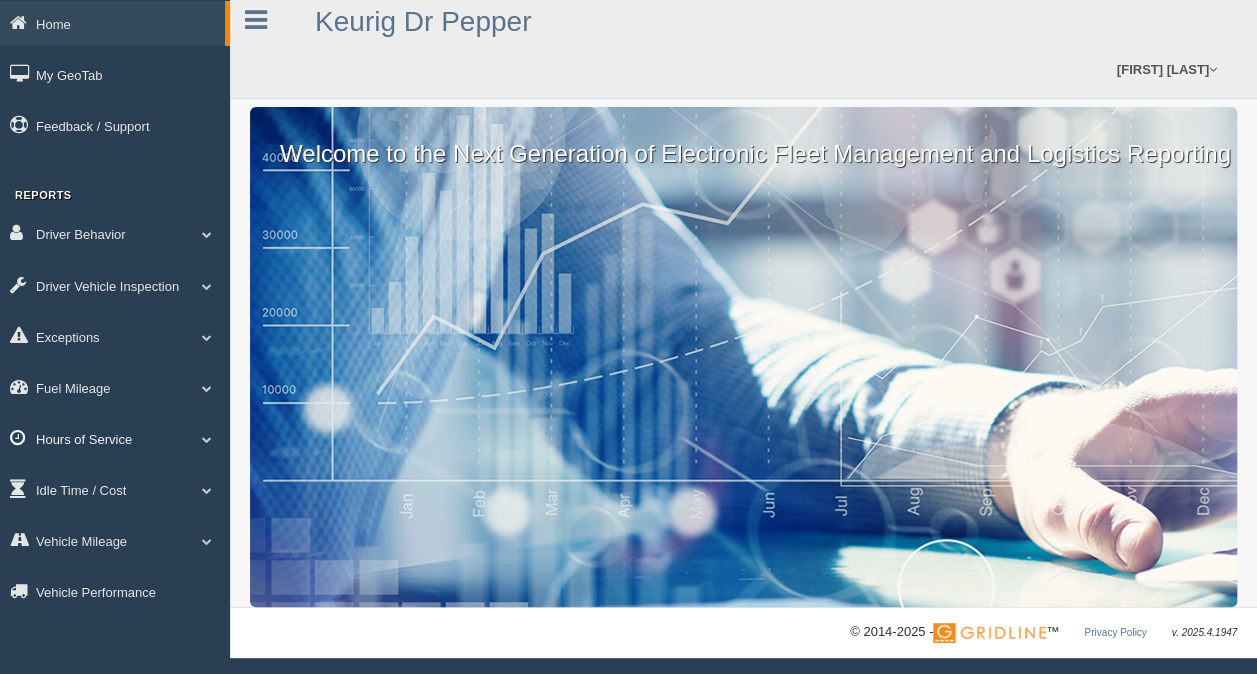 scroll, scrollTop: 12, scrollLeft: 0, axis: vertical 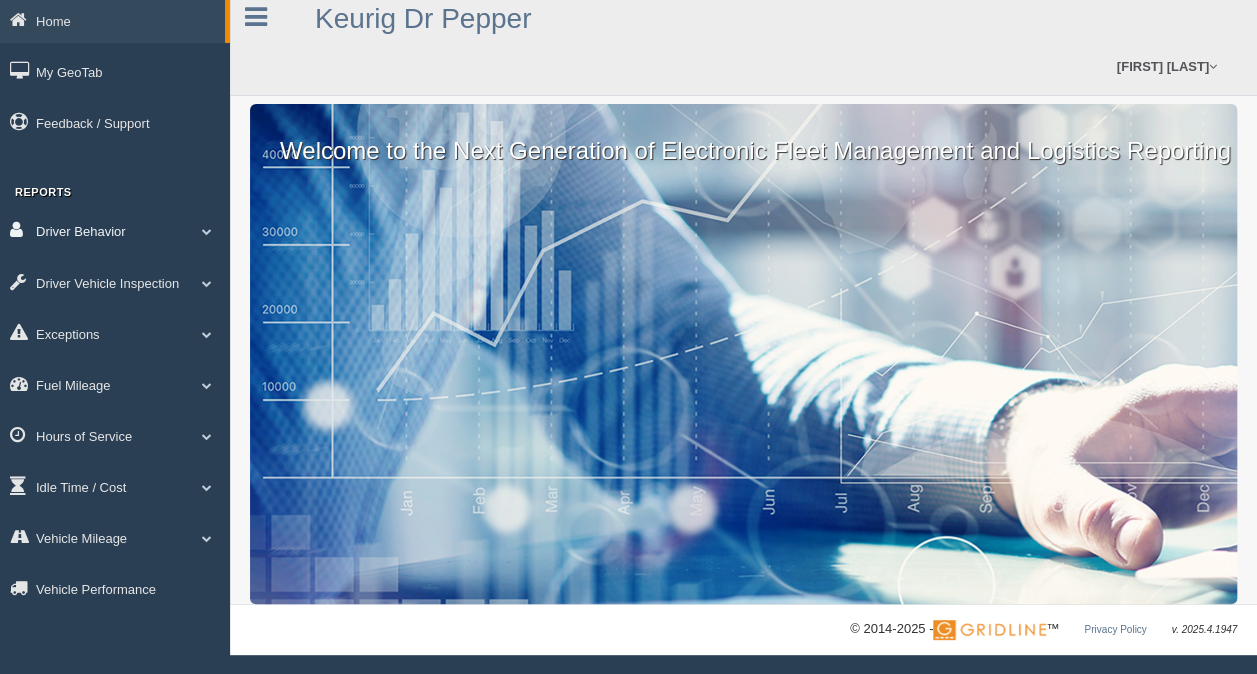 click on "Driver Behavior" at bounding box center [115, 230] 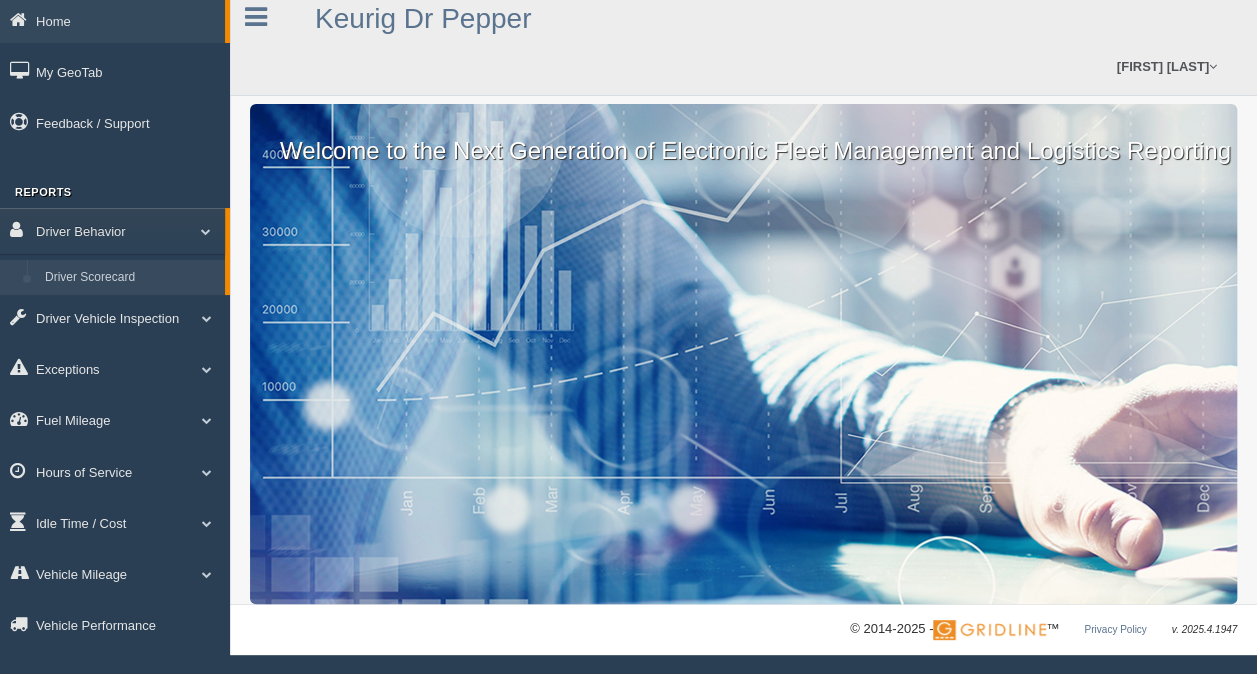 click on "Driver Scorecard" at bounding box center [130, 278] 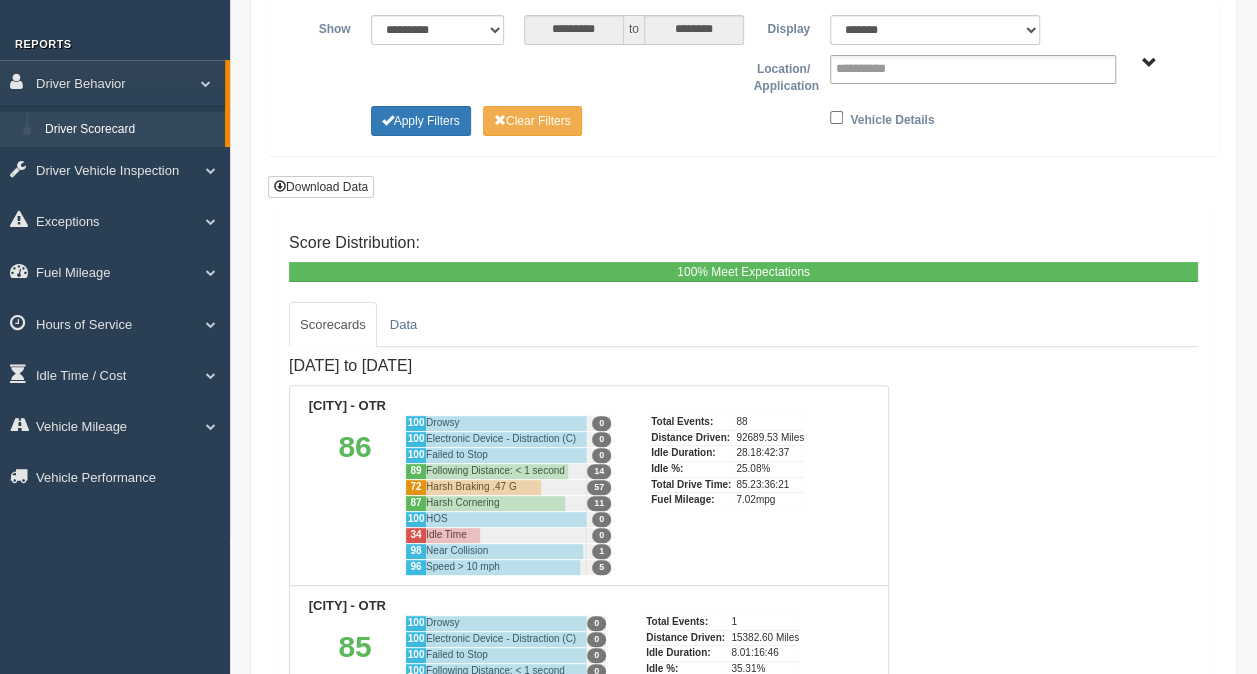 scroll, scrollTop: 100, scrollLeft: 0, axis: vertical 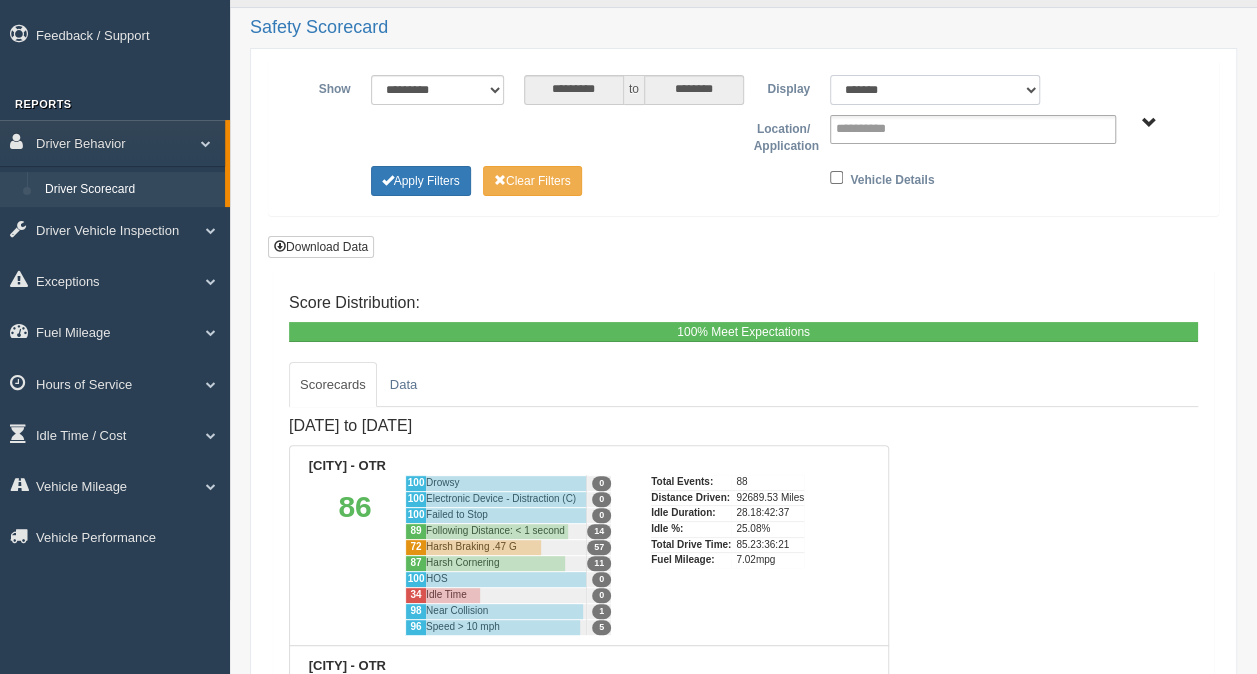 click on "*******
******" at bounding box center (935, 90) 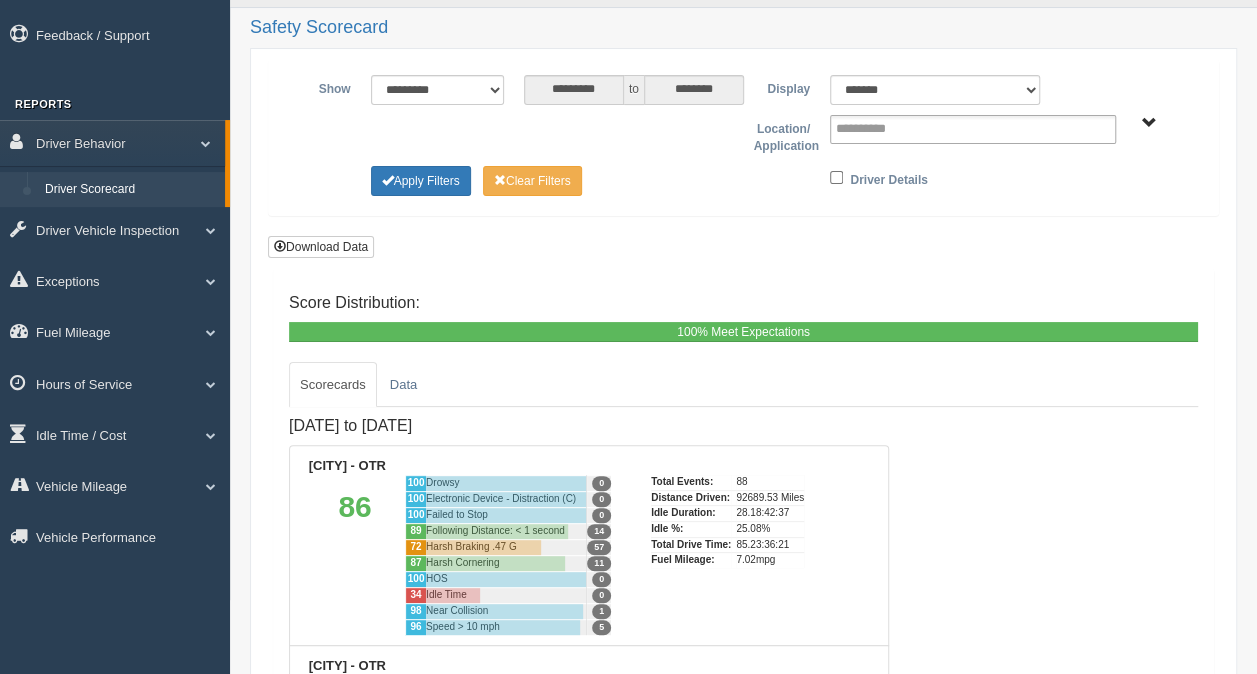 type 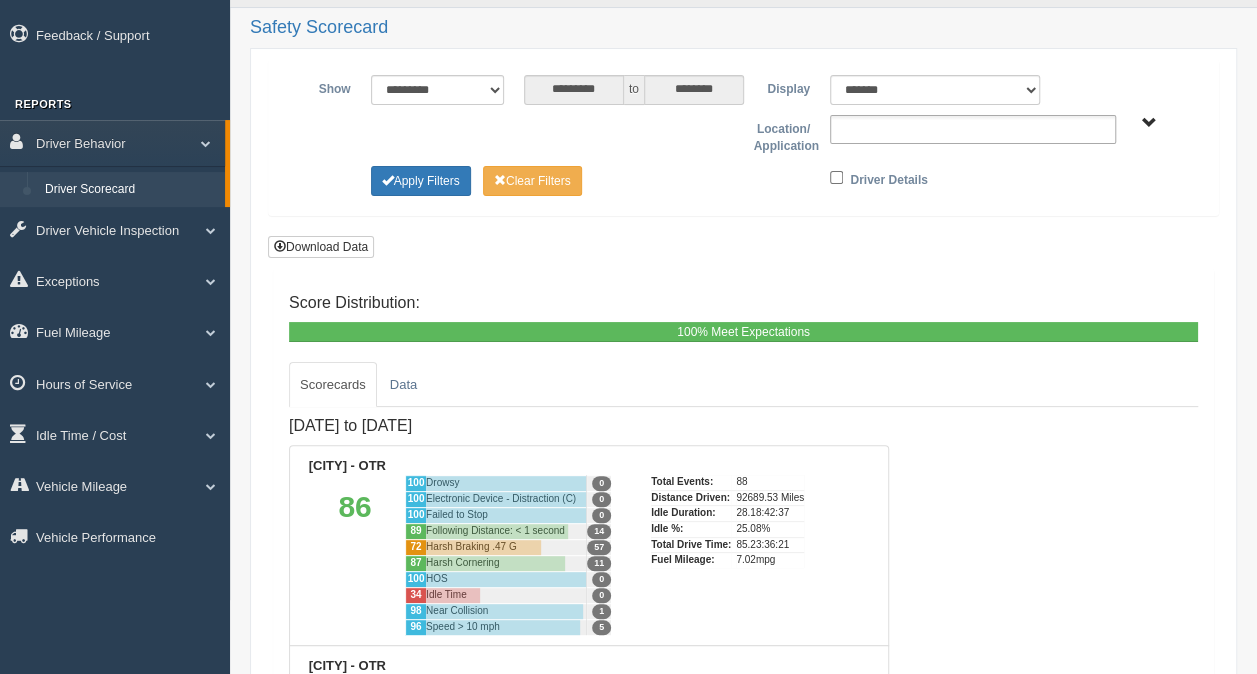 click at bounding box center (973, 129) 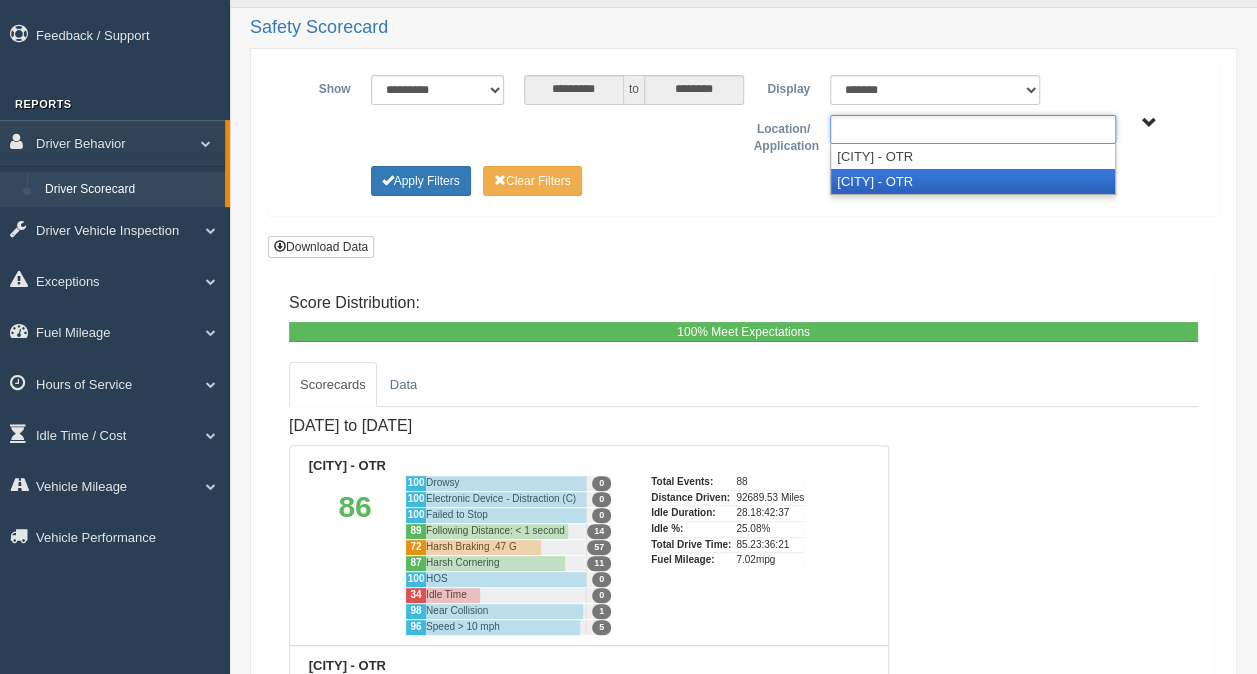 click on "[CITY] - OTR" at bounding box center [973, 181] 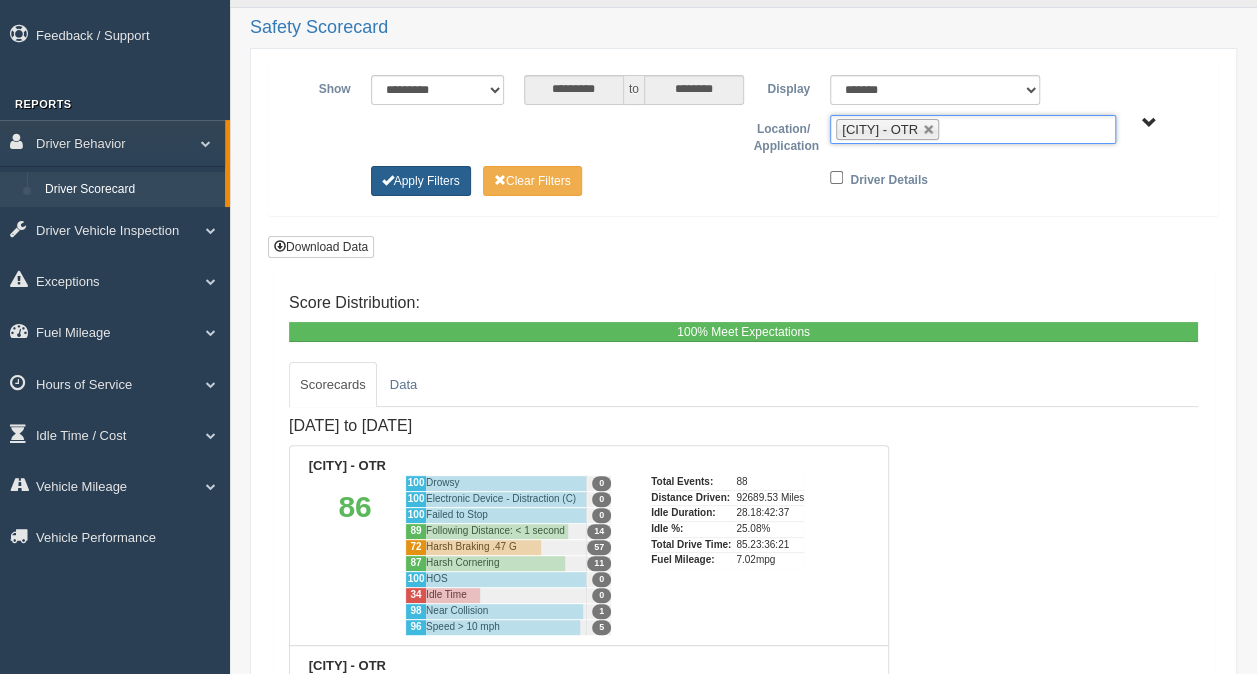 click on "Apply Filters" at bounding box center [421, 181] 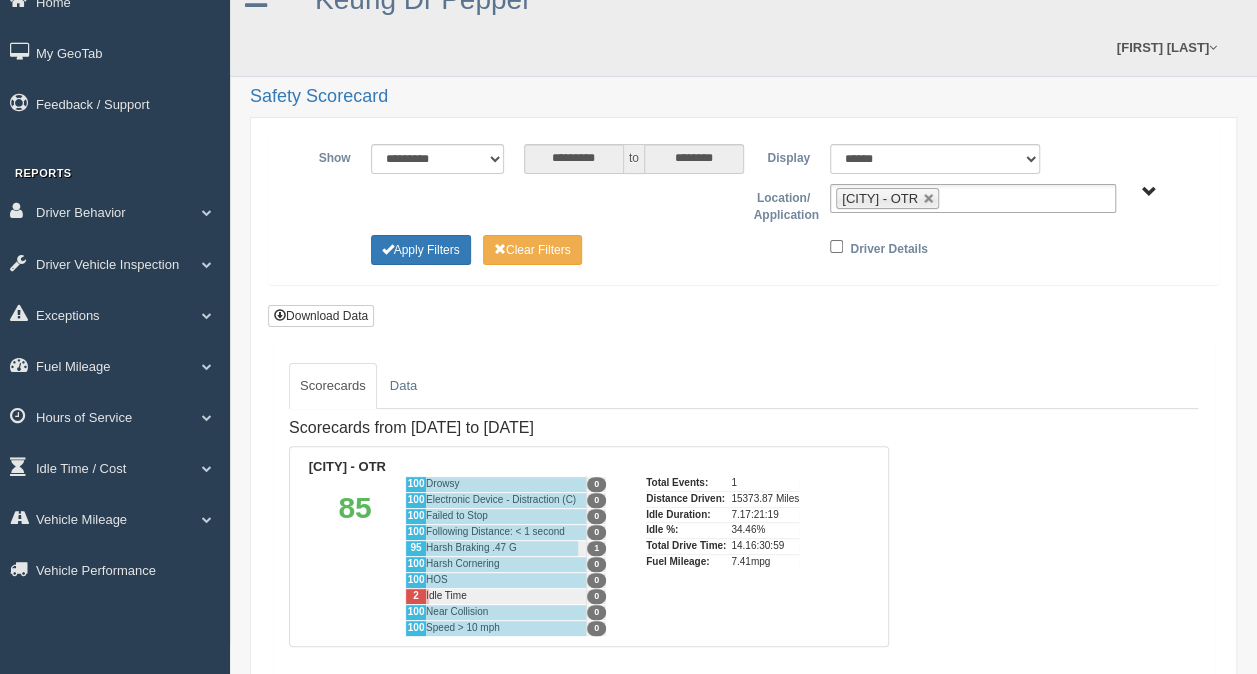 scroll, scrollTop: 0, scrollLeft: 0, axis: both 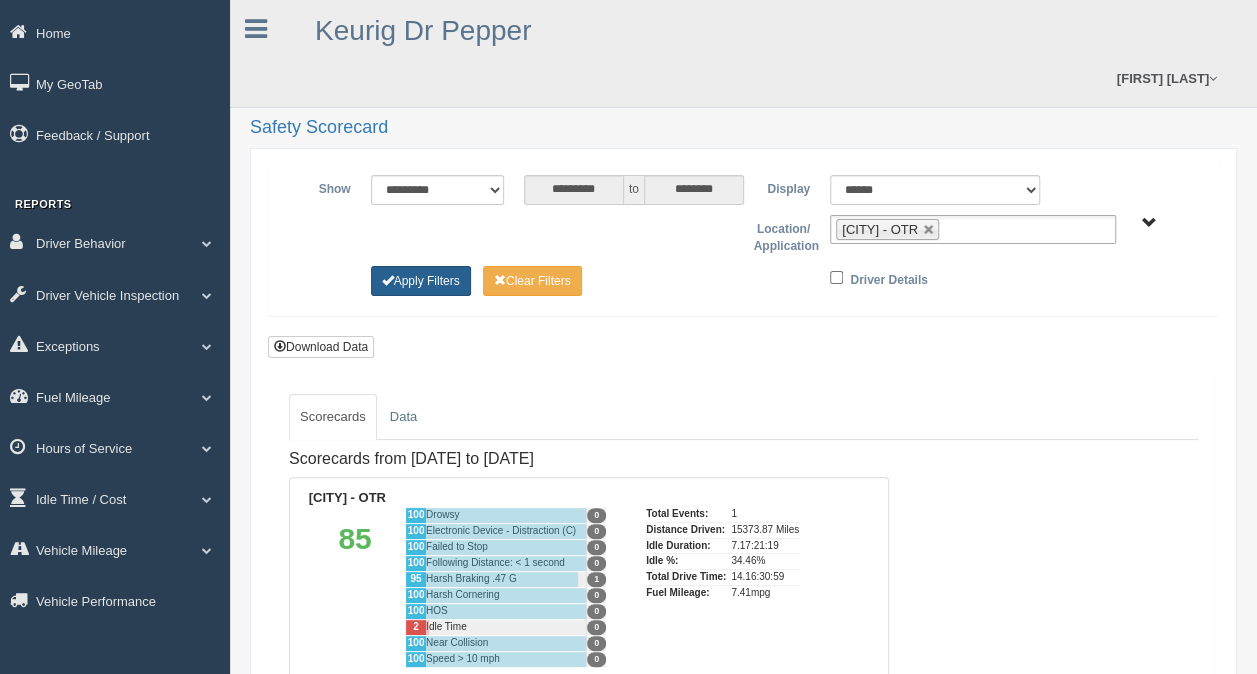 click on "Apply Filters" at bounding box center [421, 281] 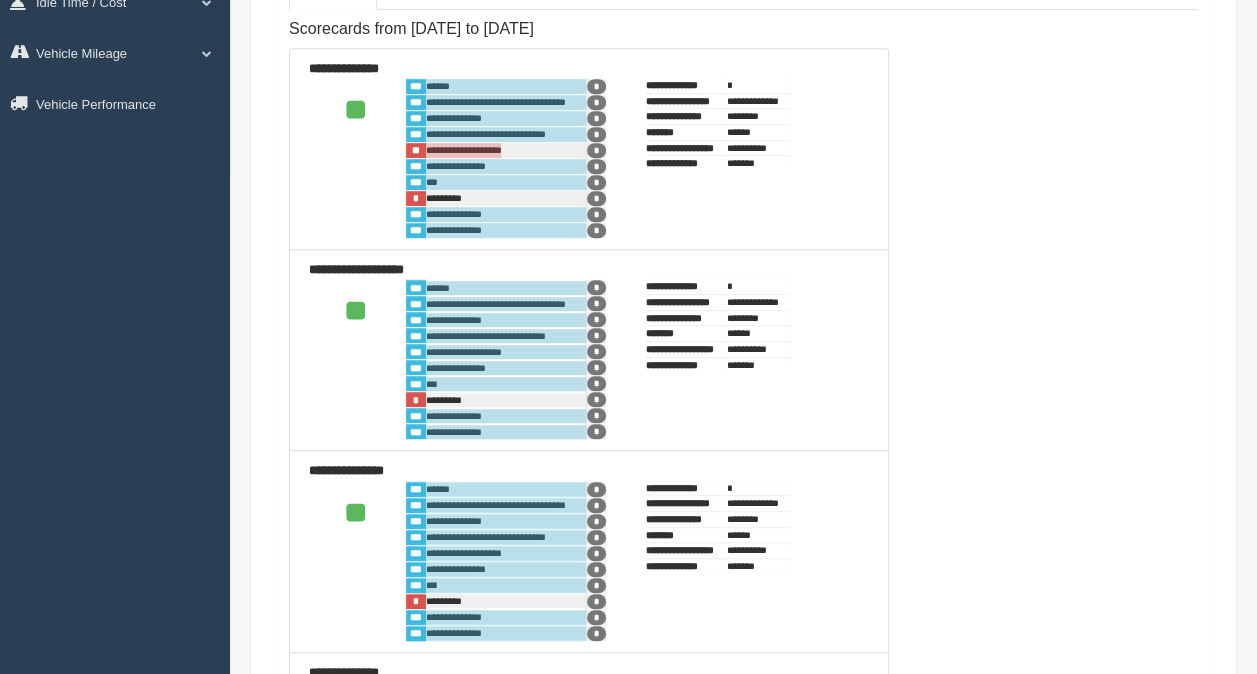 scroll, scrollTop: 137, scrollLeft: 0, axis: vertical 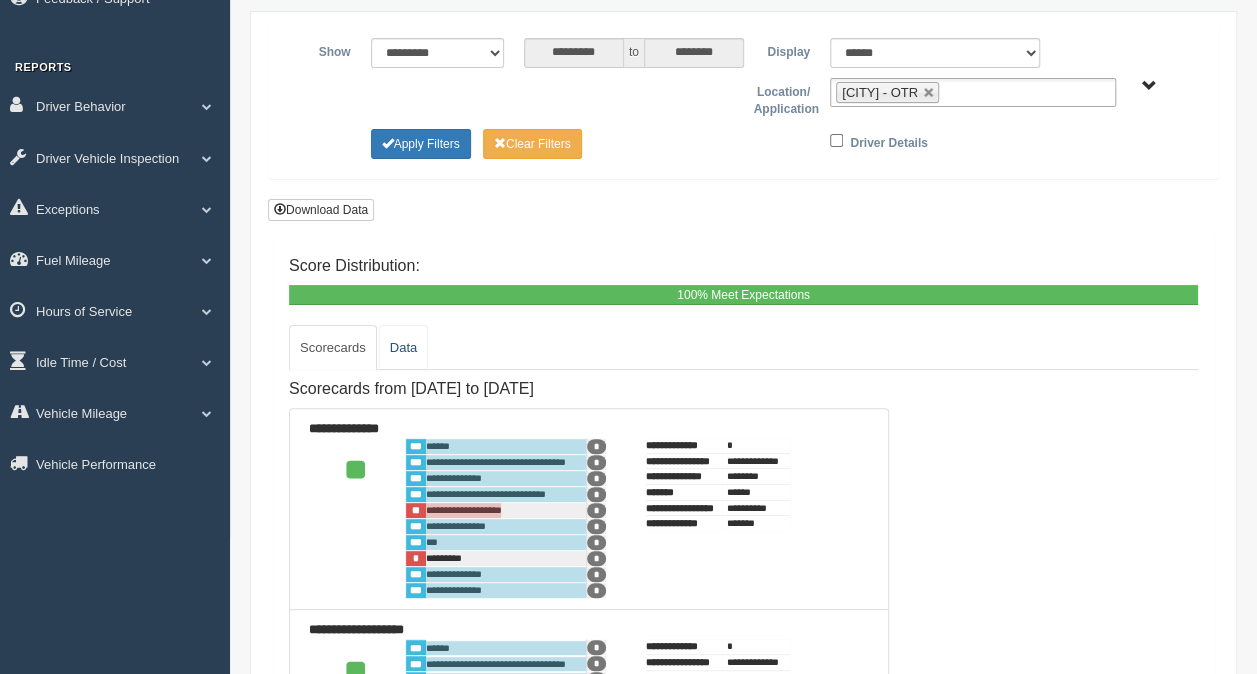 click on "Data" at bounding box center [403, 348] 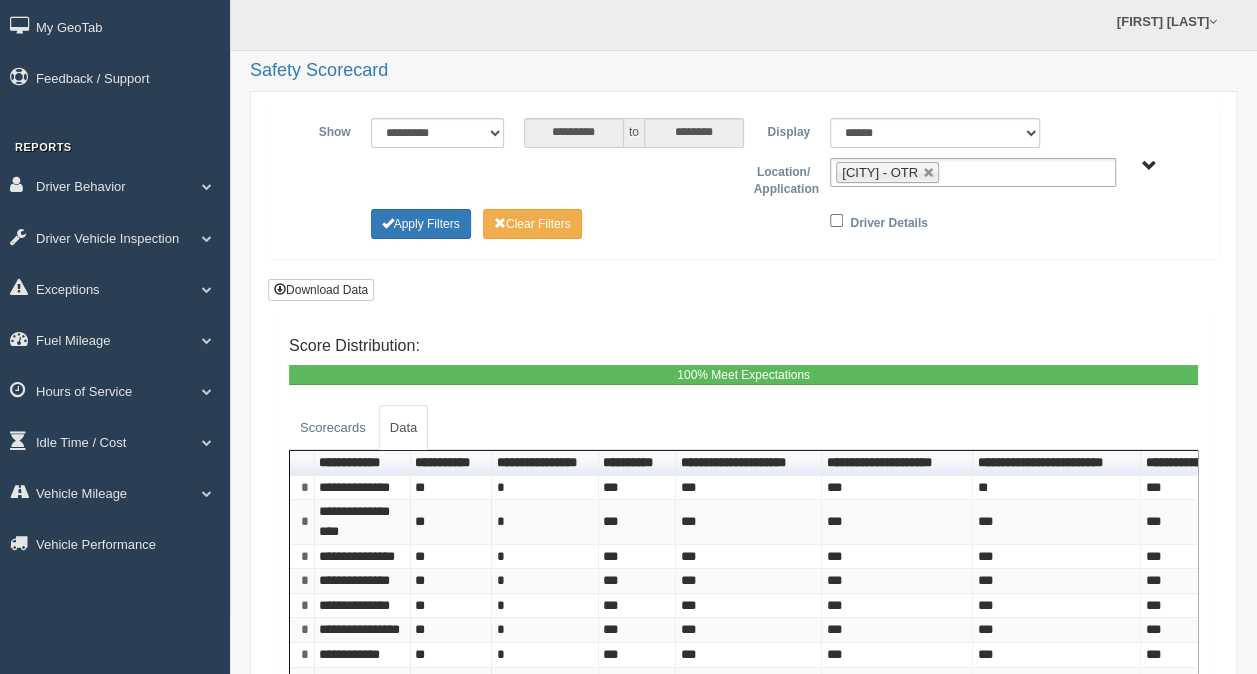 scroll, scrollTop: 37, scrollLeft: 0, axis: vertical 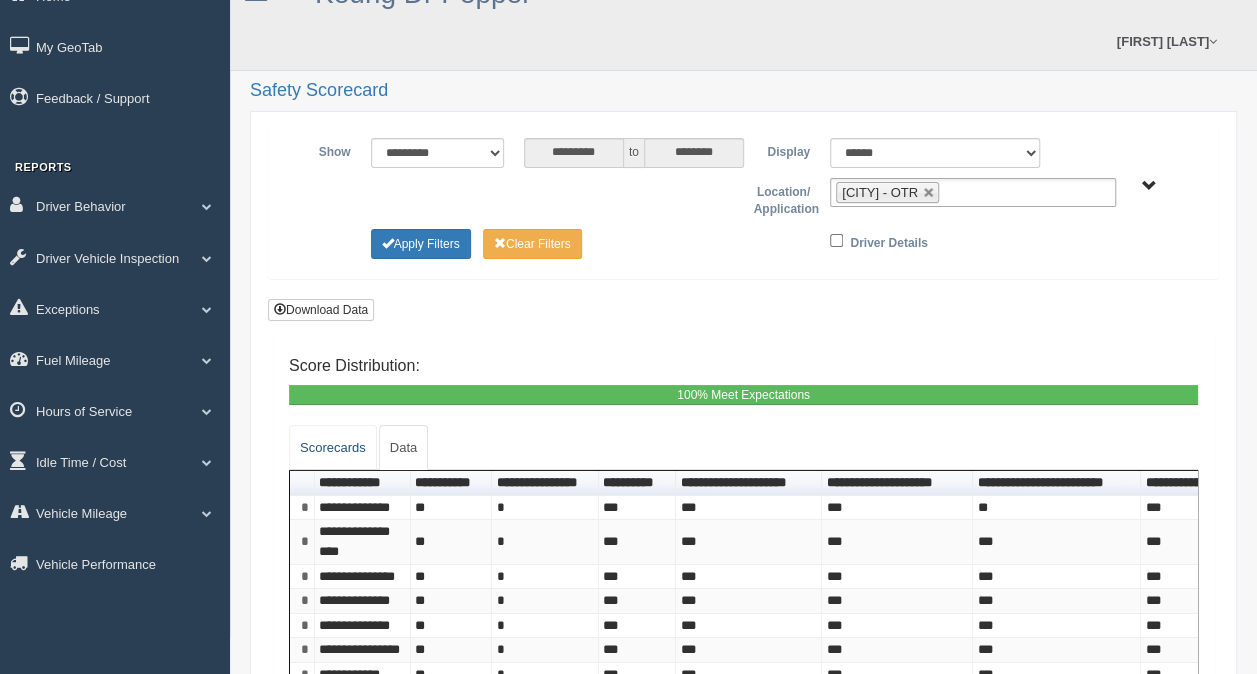 click on "Scorecards" at bounding box center [333, 448] 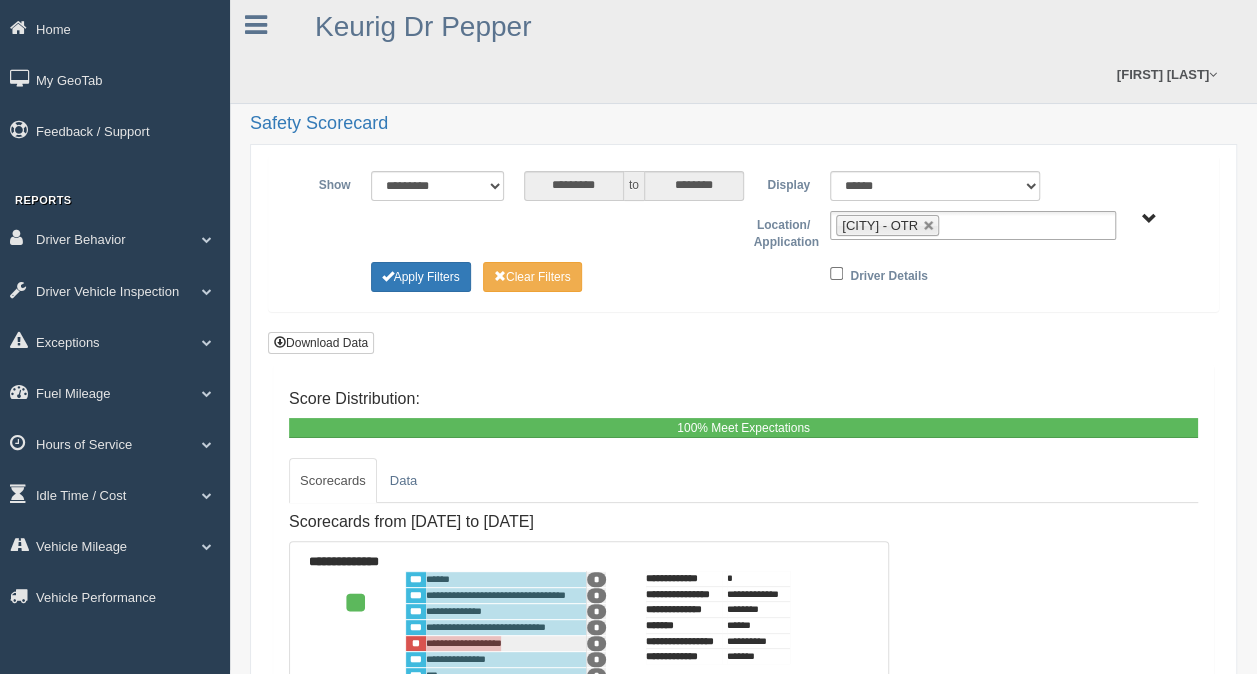 scroll, scrollTop: 0, scrollLeft: 0, axis: both 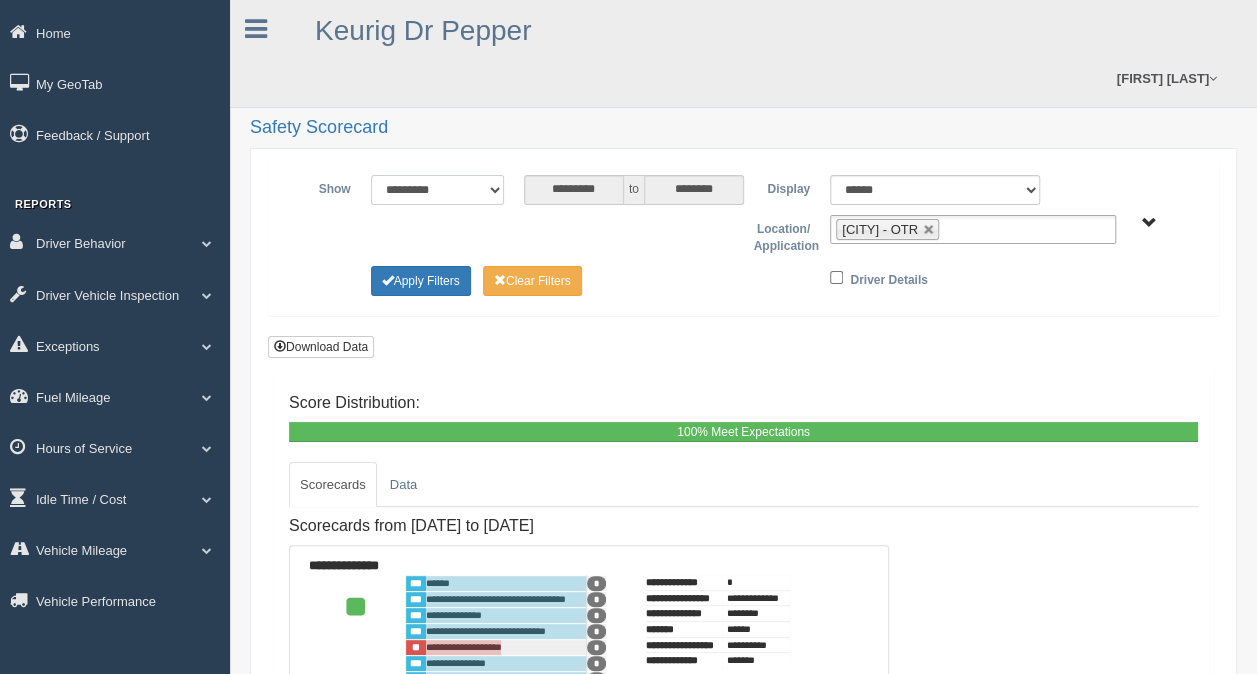 click on "**********" at bounding box center (437, 190) 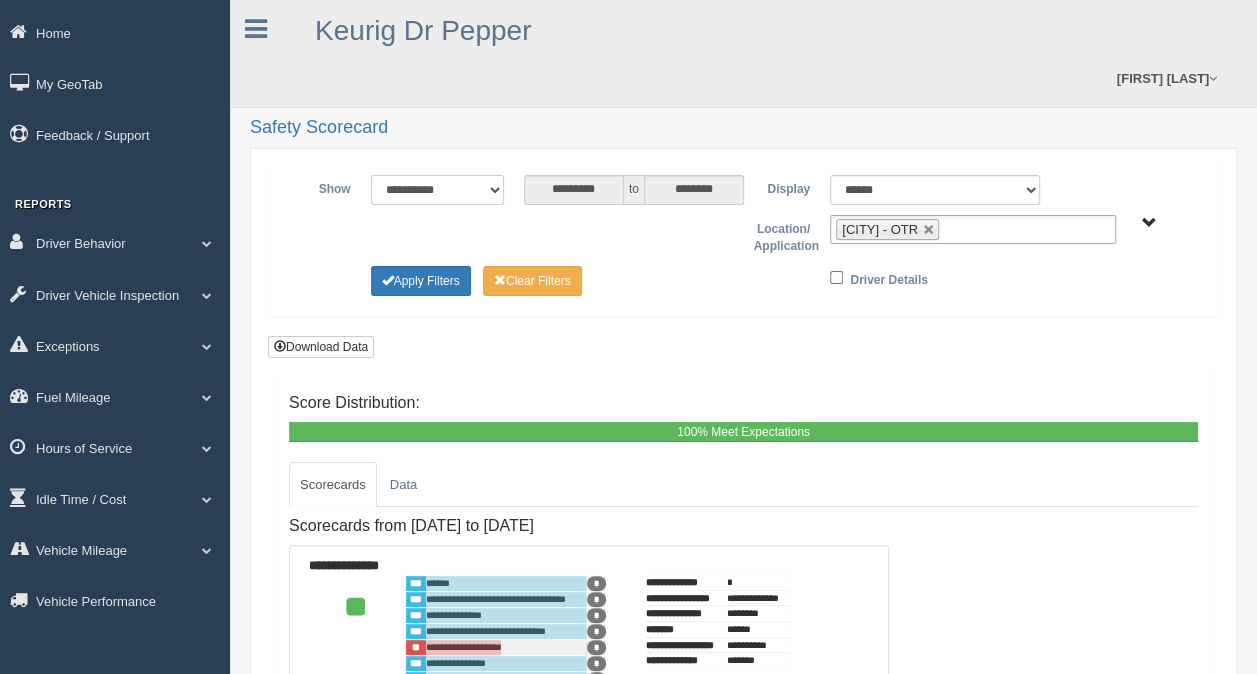 click on "**********" at bounding box center (437, 190) 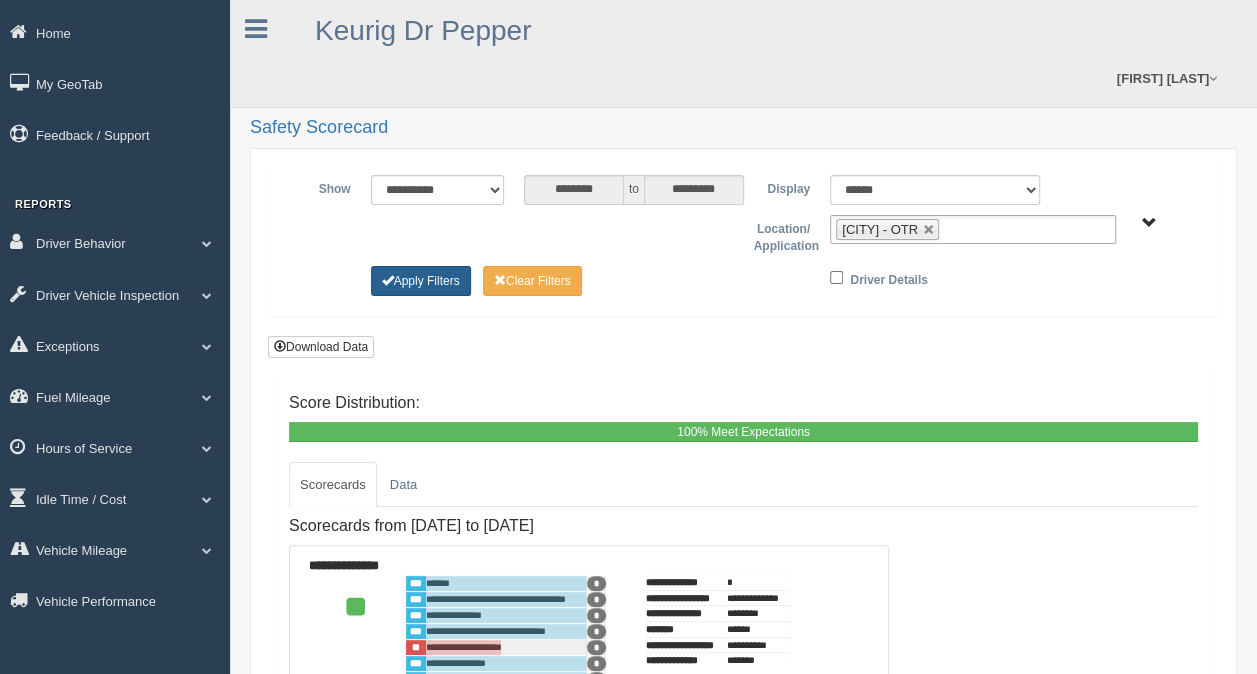 click on "Apply Filters" at bounding box center (421, 281) 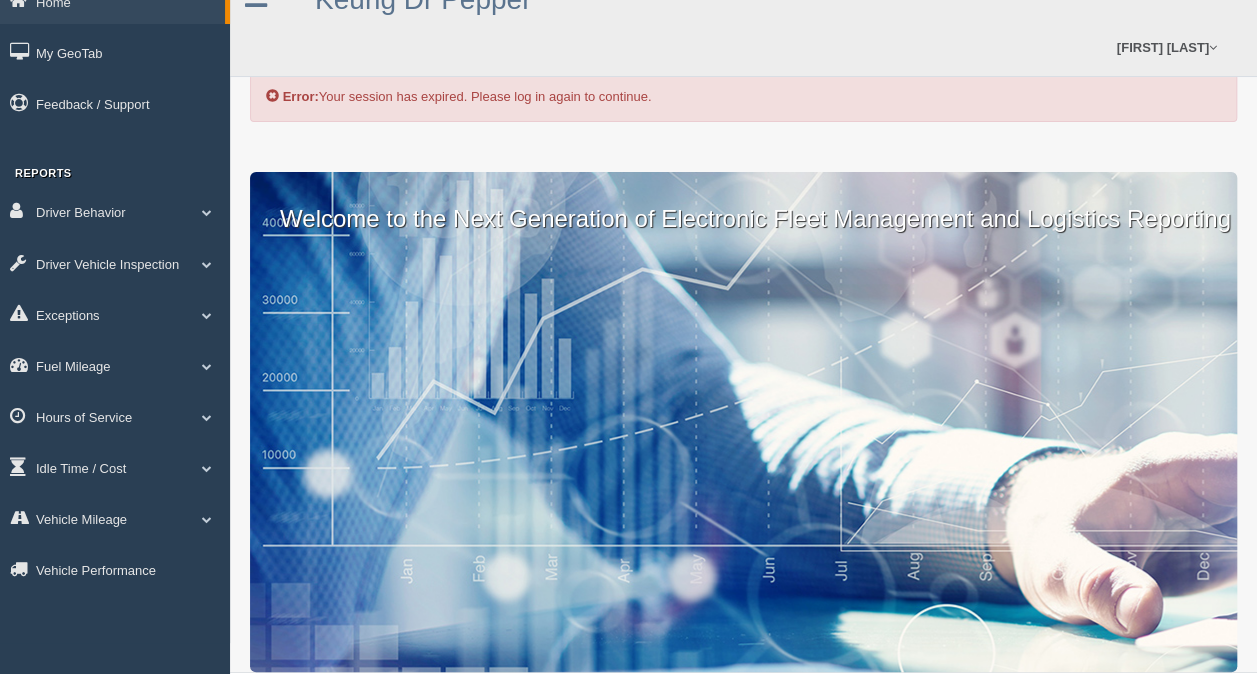 scroll, scrollTop: 0, scrollLeft: 0, axis: both 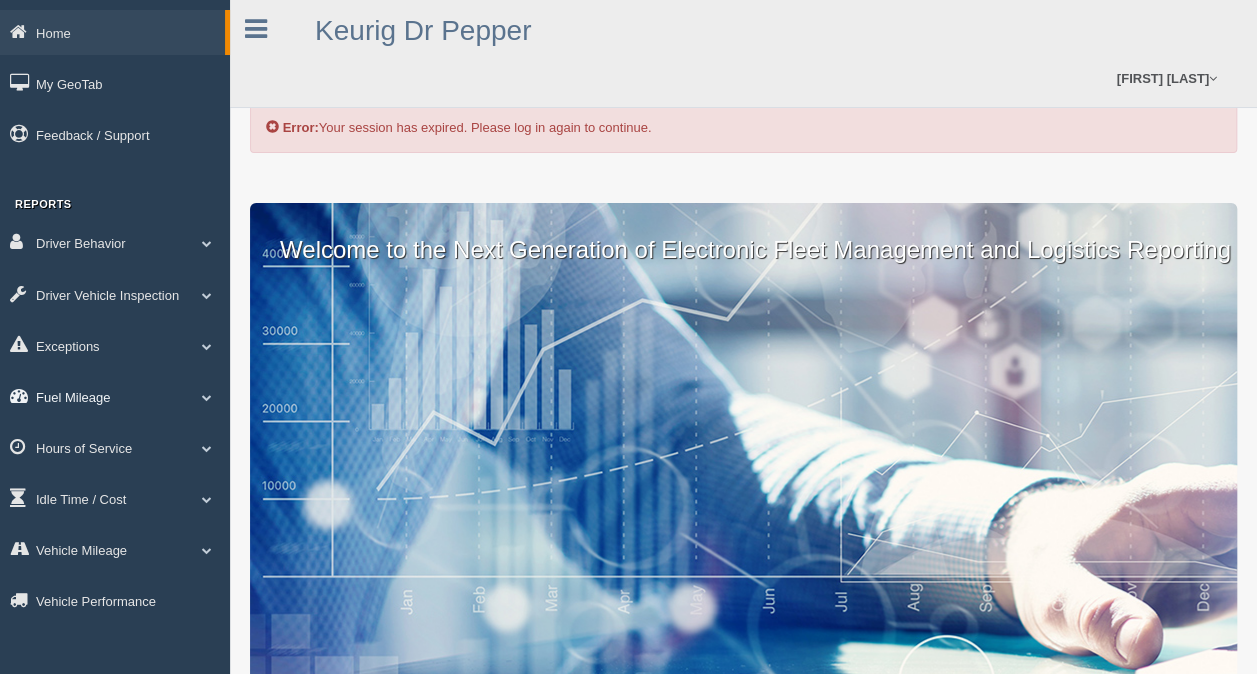click on "Fuel Mileage" at bounding box center [115, 396] 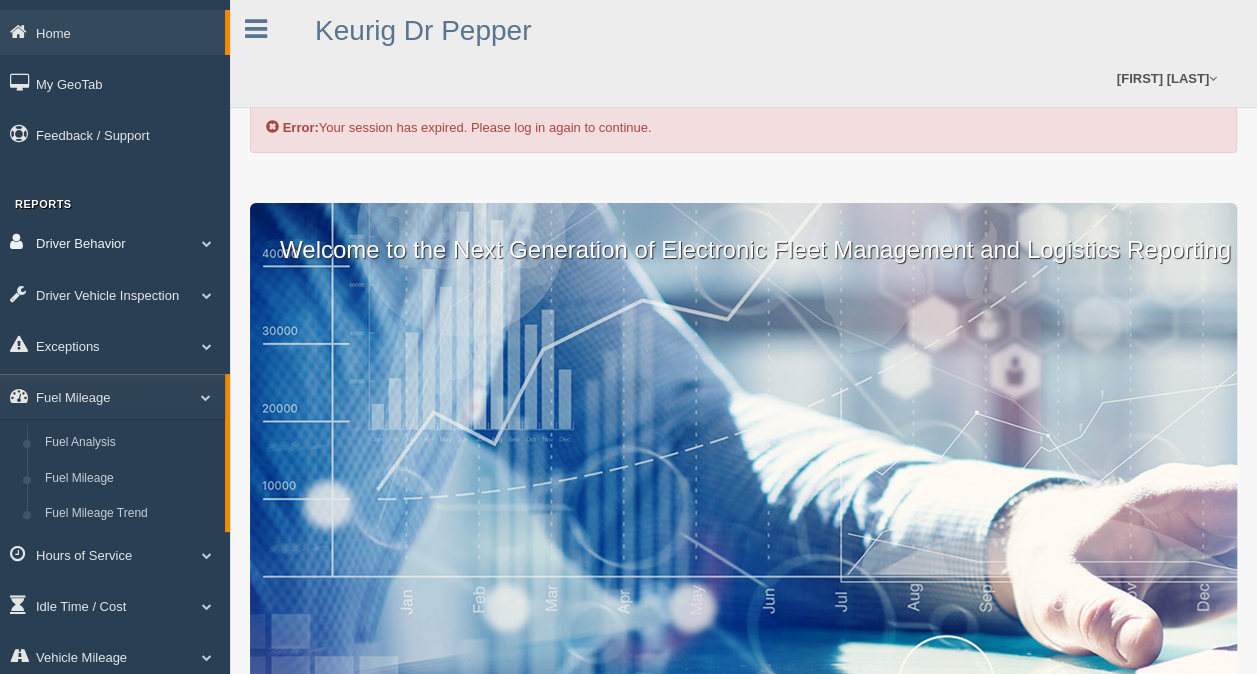 click on "Driver Behavior" at bounding box center (115, 242) 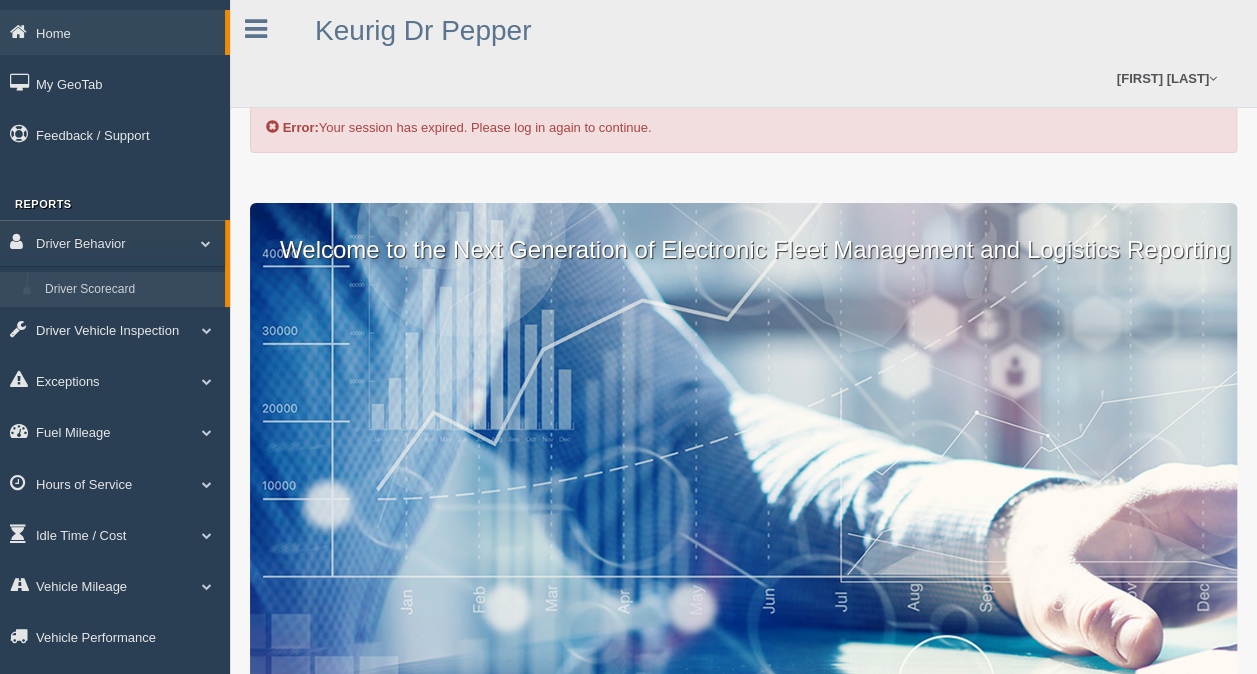 click on "Driver Scorecard" at bounding box center [130, 290] 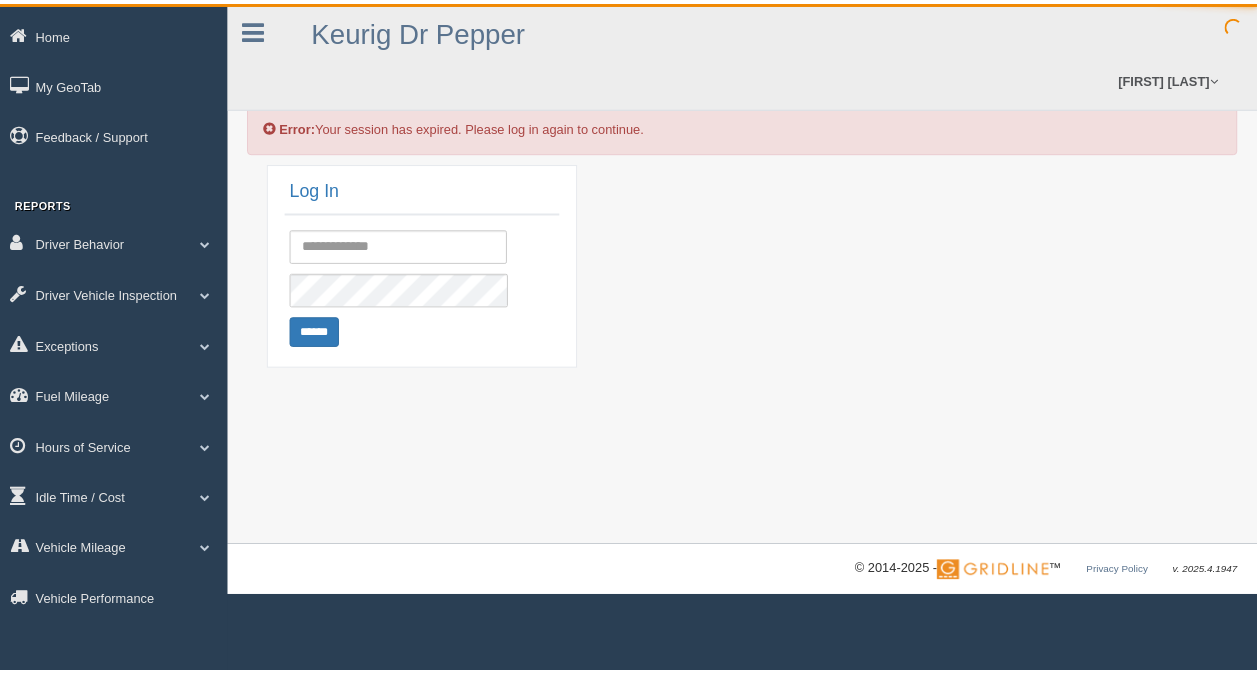 scroll, scrollTop: 0, scrollLeft: 0, axis: both 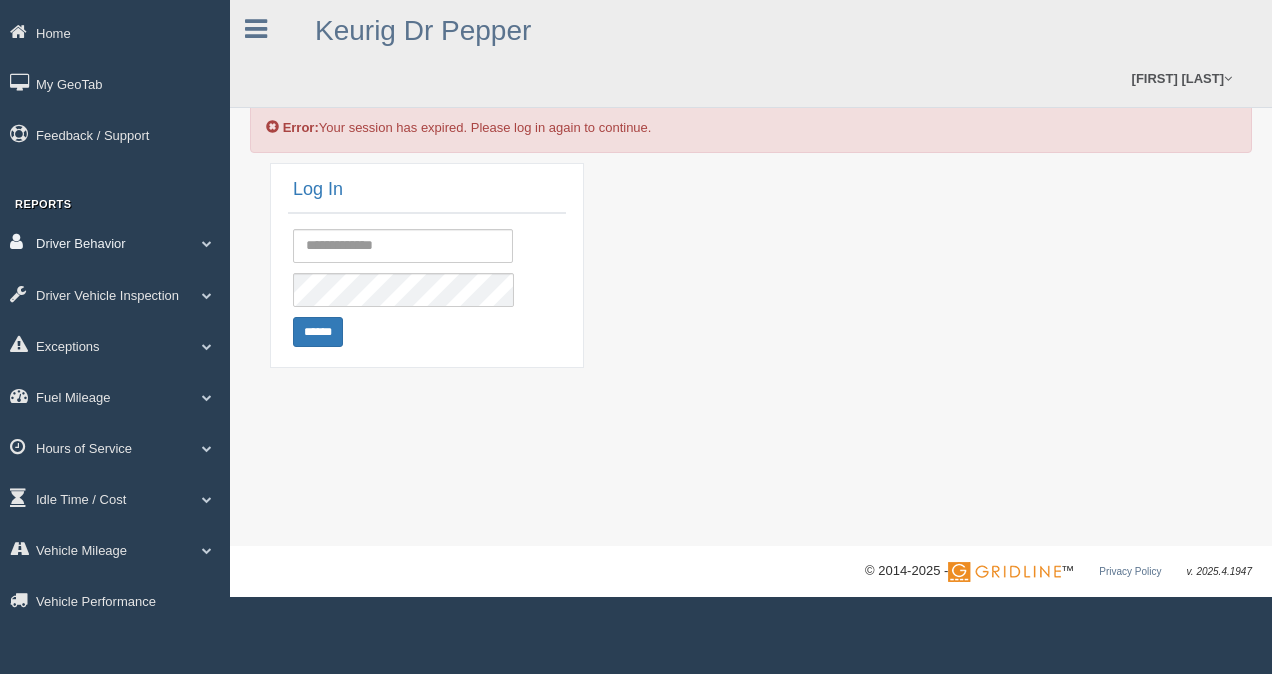 click on "Driver Behavior" at bounding box center (115, 242) 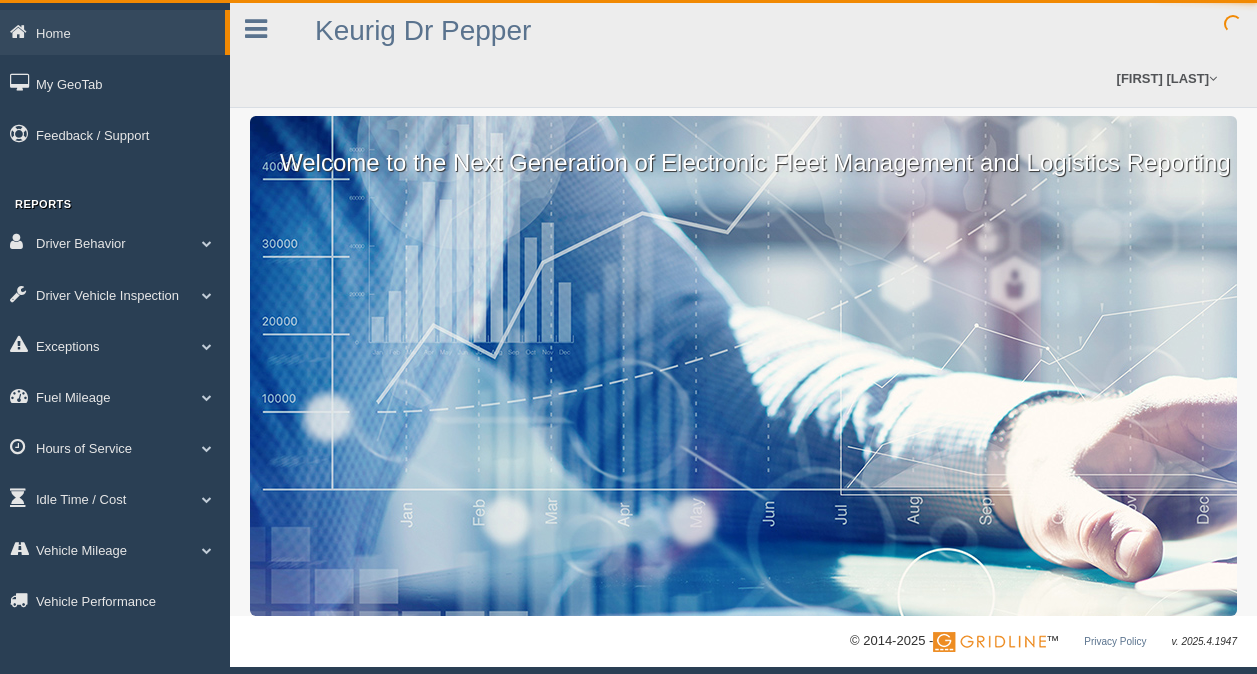 scroll, scrollTop: 0, scrollLeft: 0, axis: both 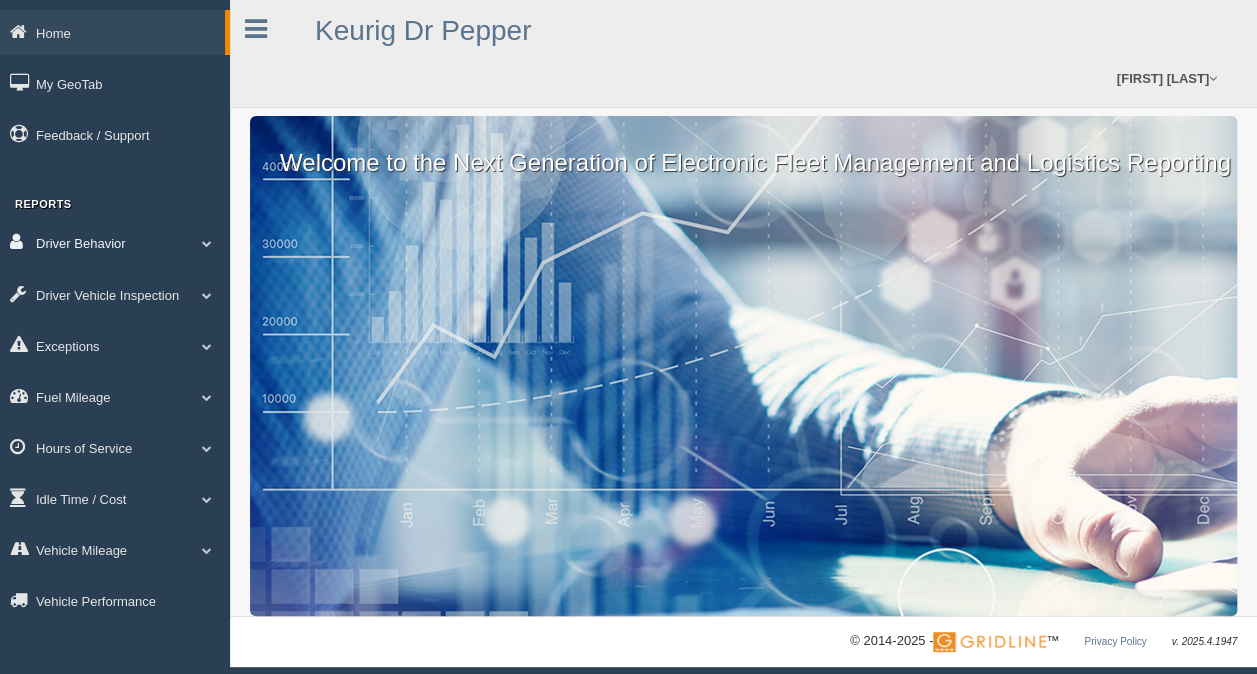 click on "Driver Behavior" at bounding box center (115, 242) 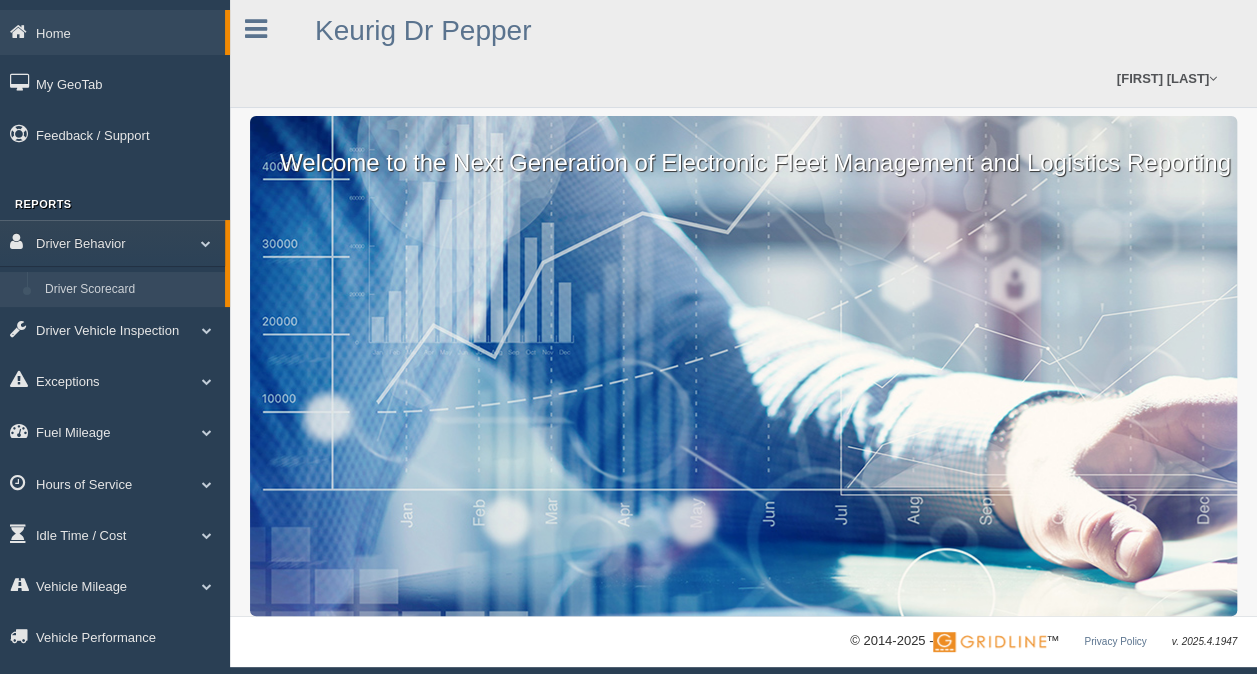click on "Driver Scorecard" at bounding box center [130, 290] 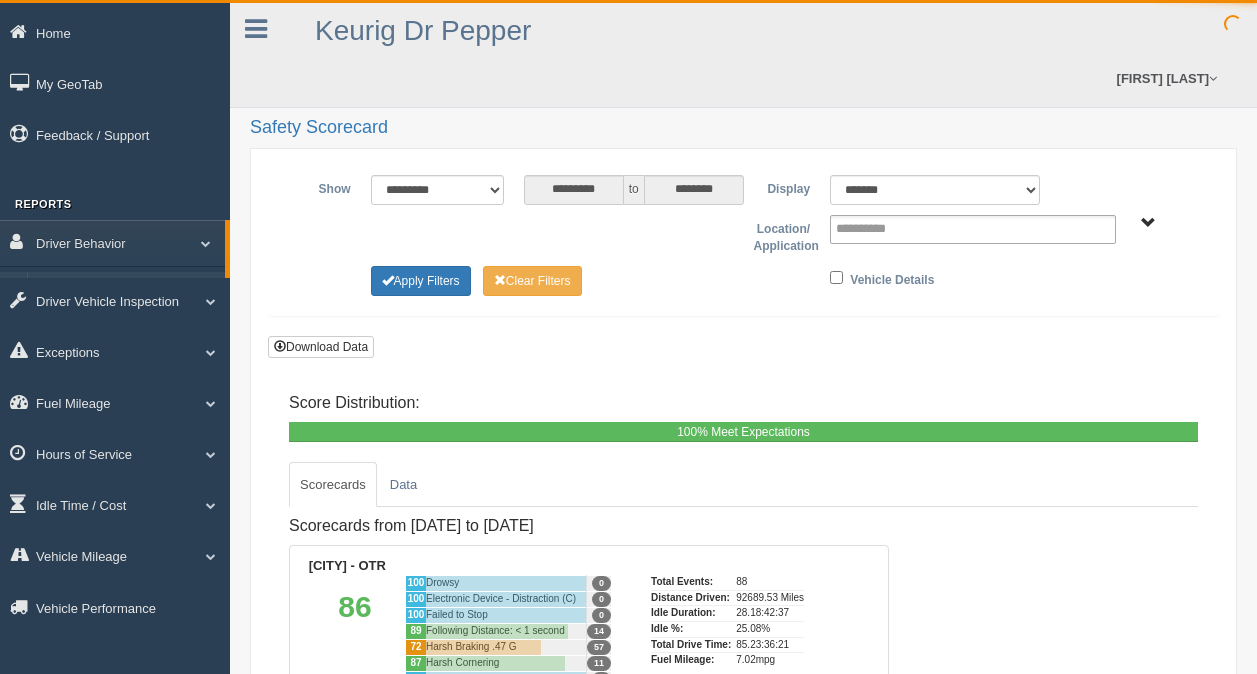 scroll, scrollTop: 0, scrollLeft: 0, axis: both 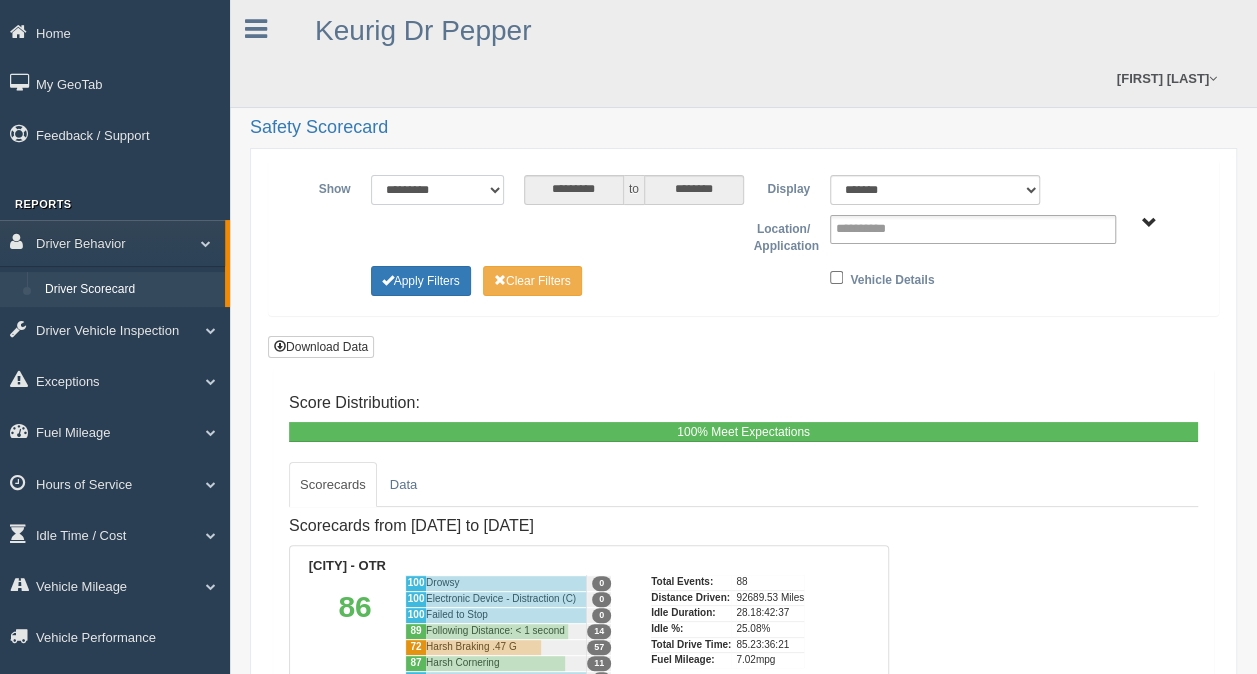click on "**********" at bounding box center (437, 190) 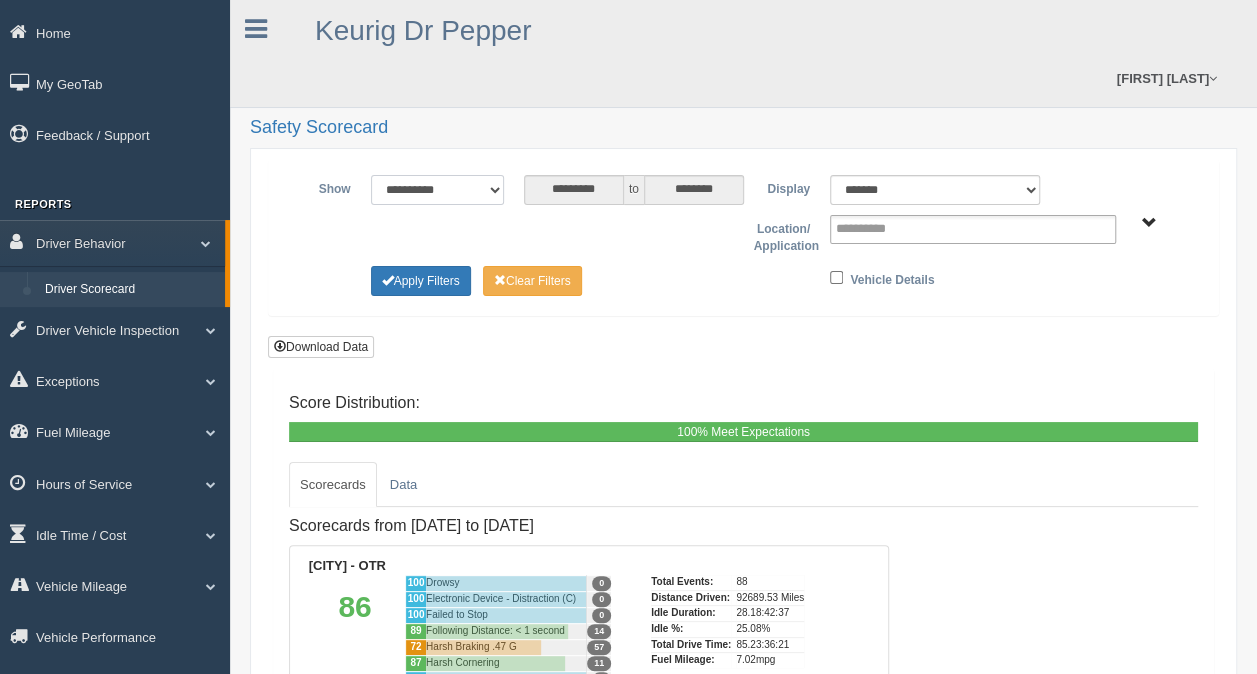 click on "**********" at bounding box center (437, 190) 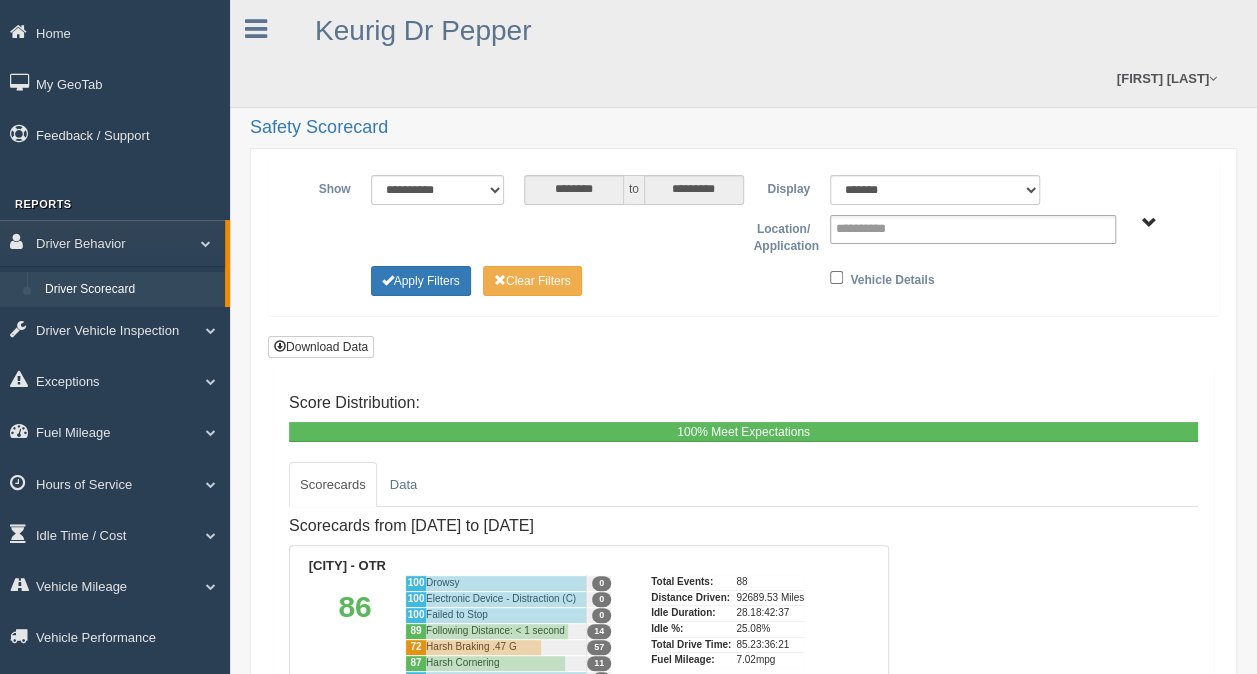 type 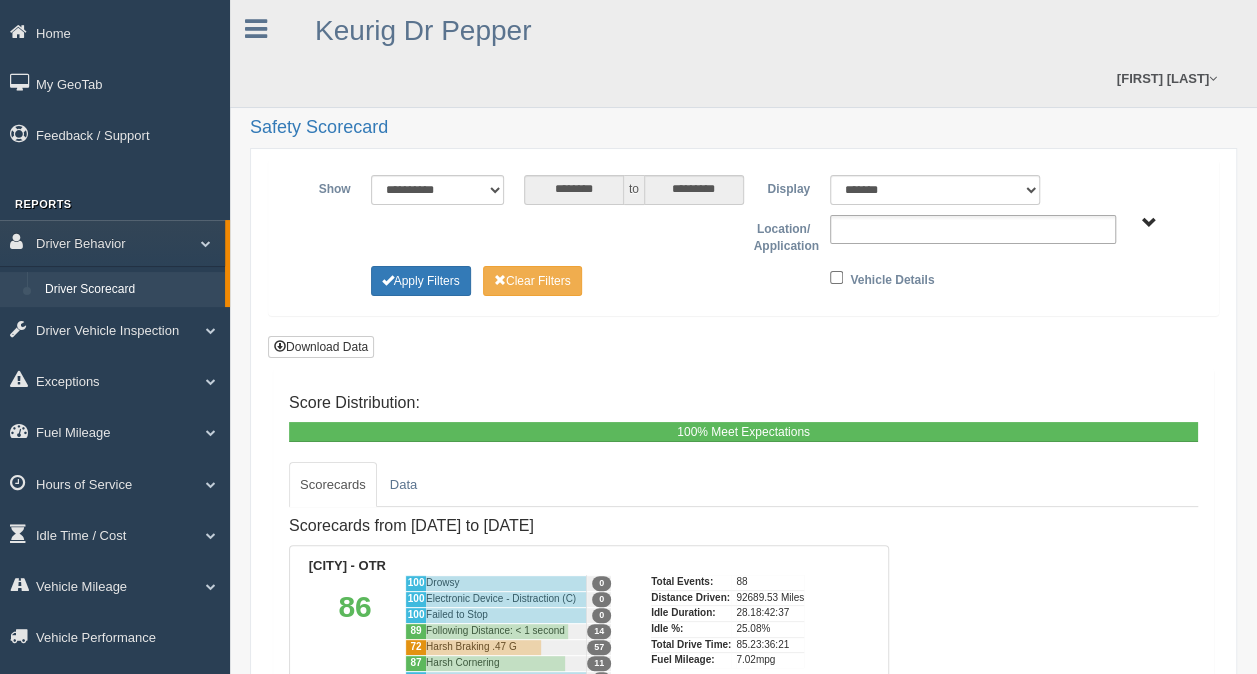 click at bounding box center [973, 229] 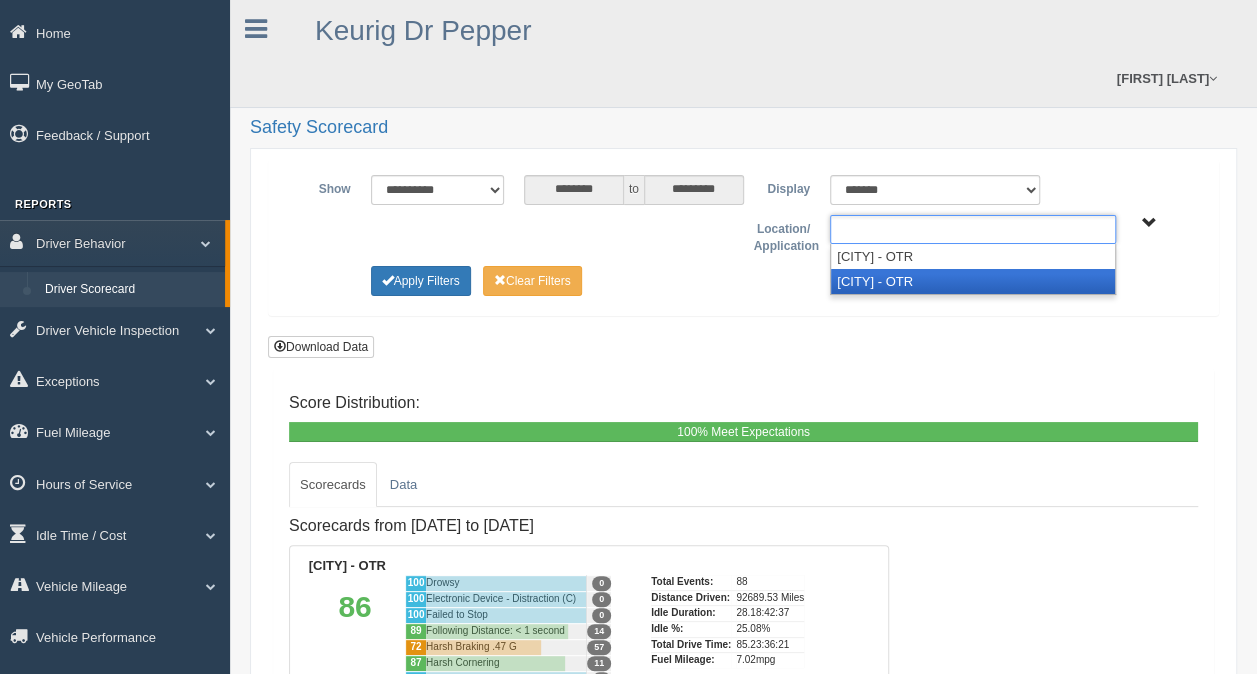 click on "[CITY] - OTR" at bounding box center (973, 281) 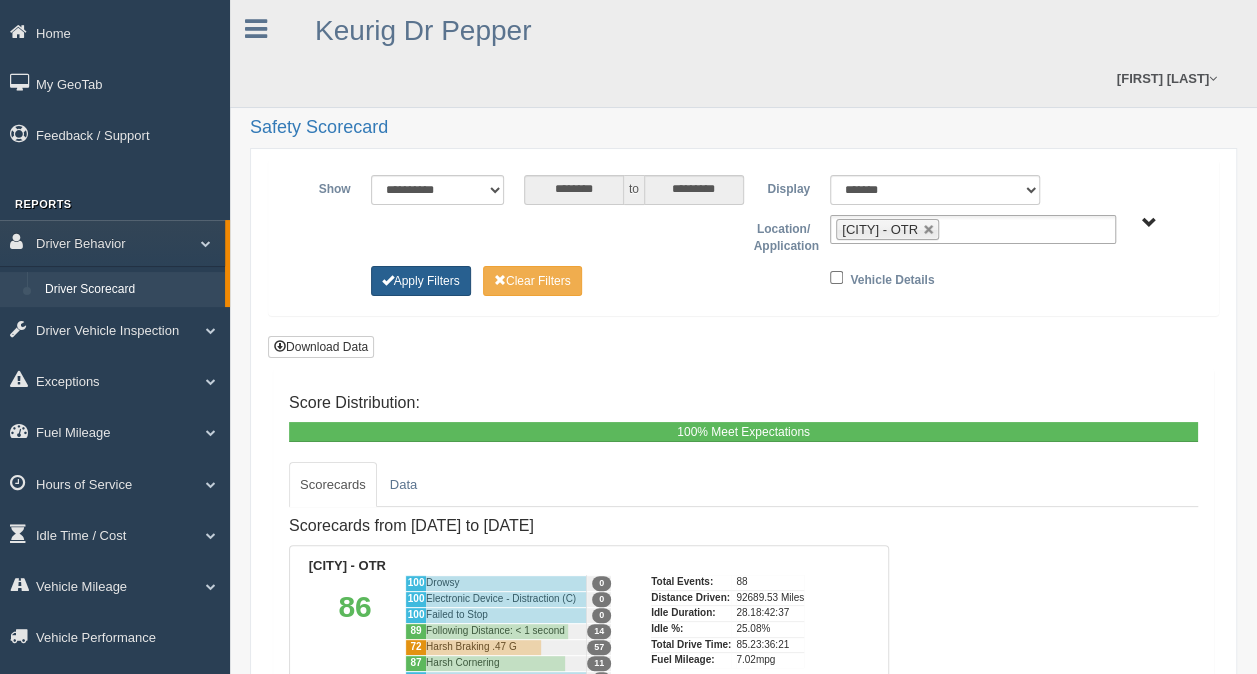 click on "Apply Filters" at bounding box center (421, 281) 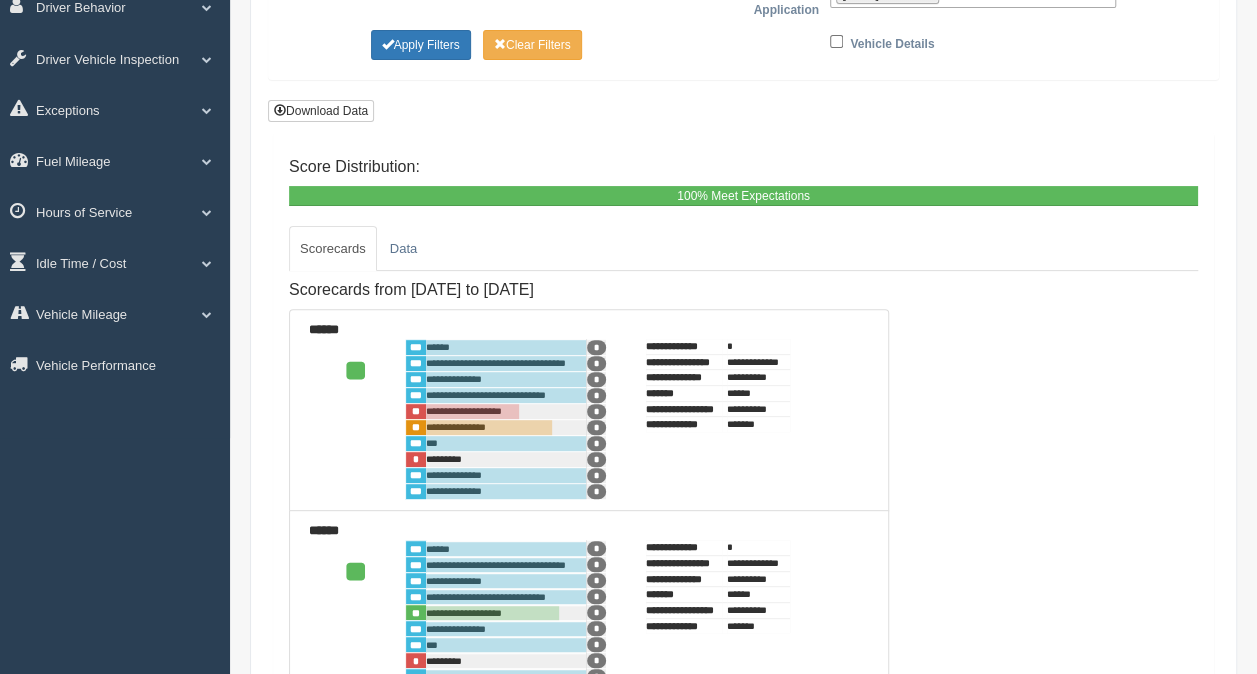 scroll, scrollTop: 236, scrollLeft: 0, axis: vertical 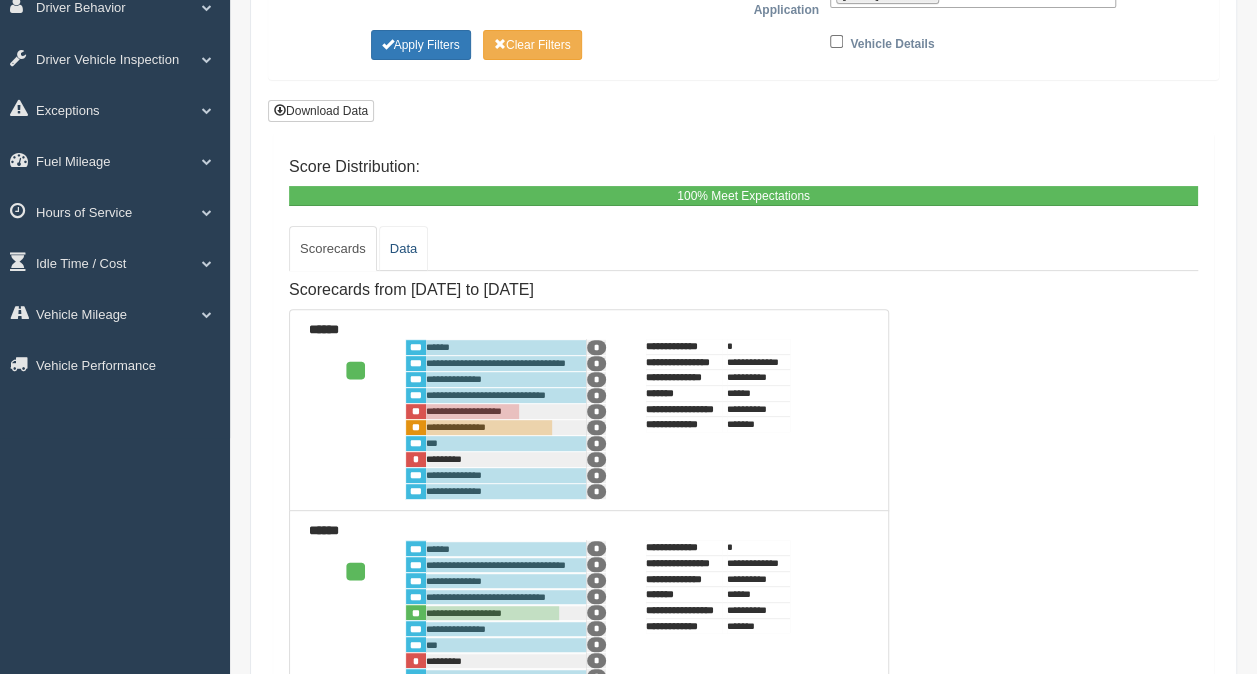 click on "Data" at bounding box center (403, 249) 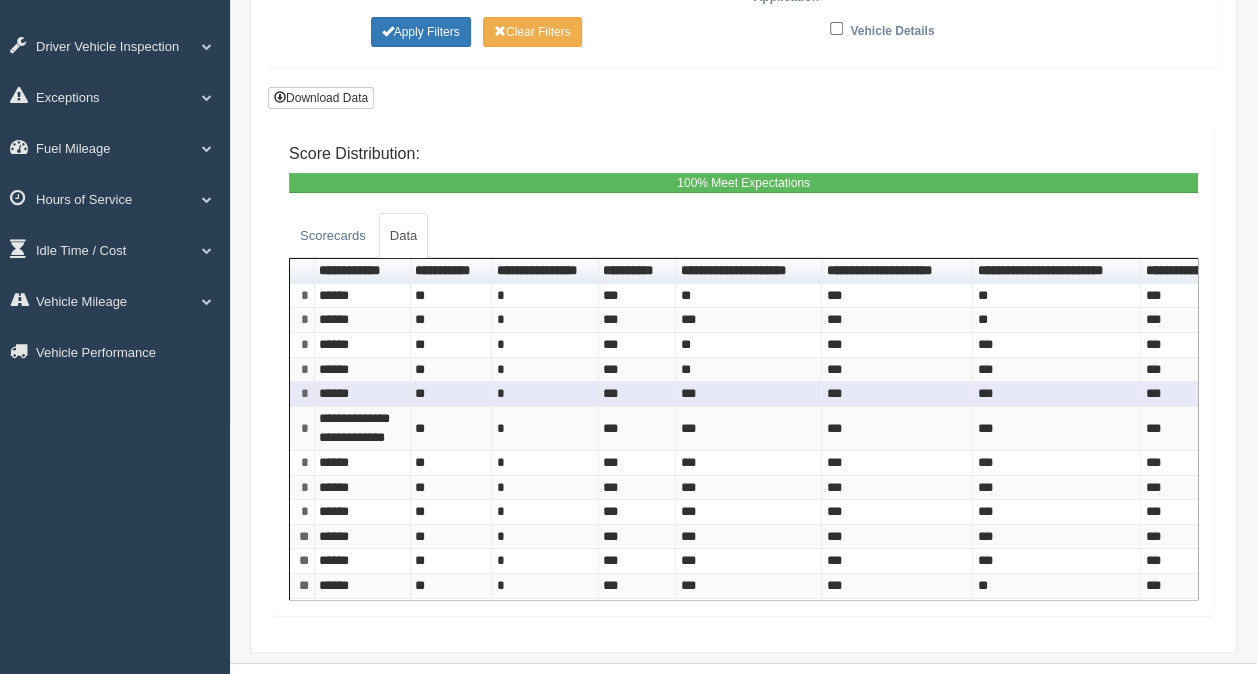 scroll, scrollTop: 0, scrollLeft: 0, axis: both 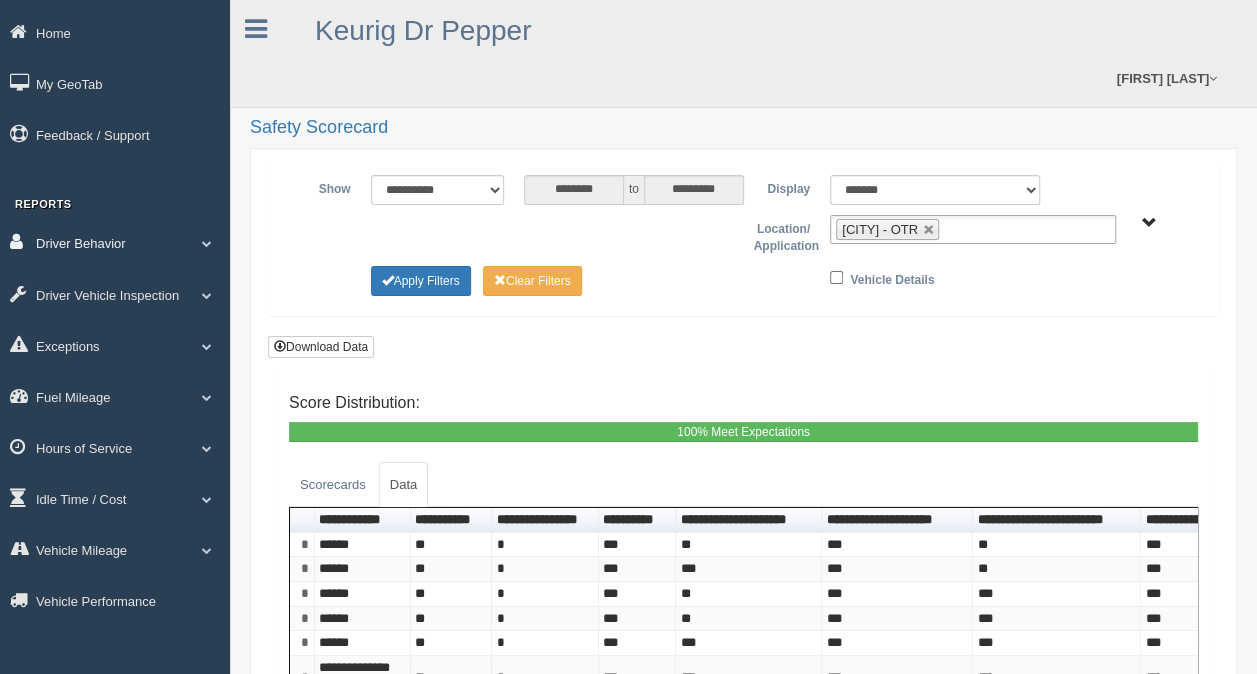 click on "Driver Behavior" at bounding box center [115, 242] 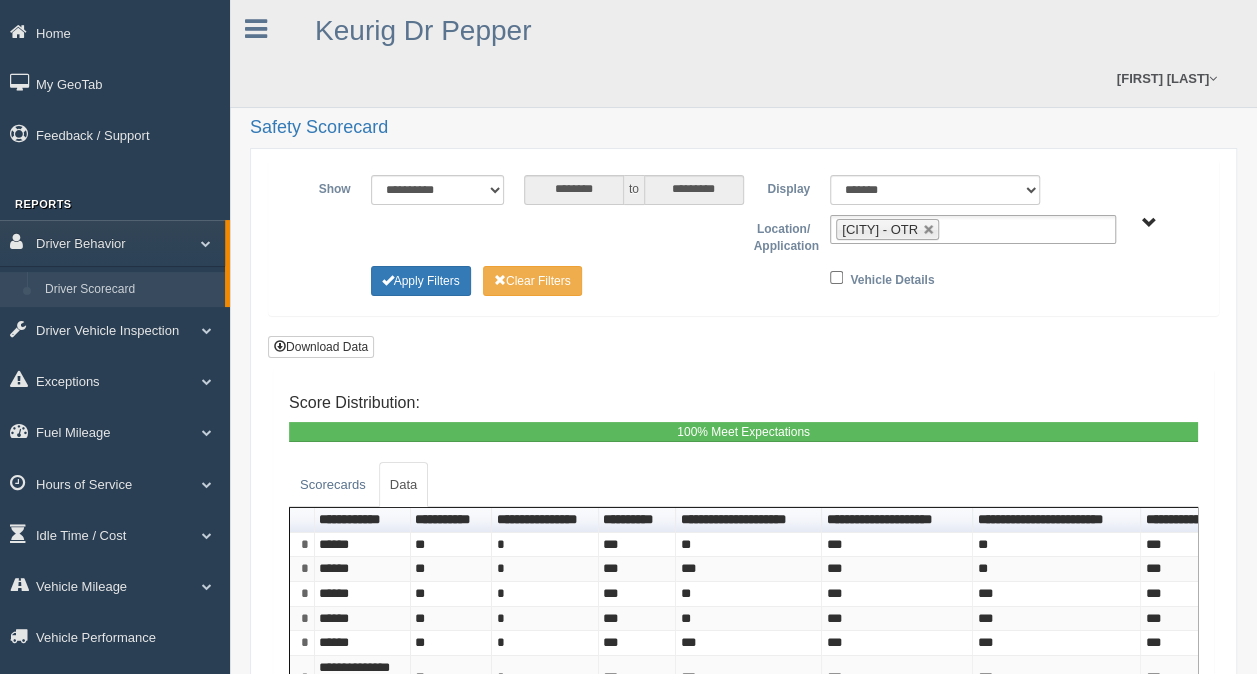click on "Driver Scorecard" at bounding box center [130, 290] 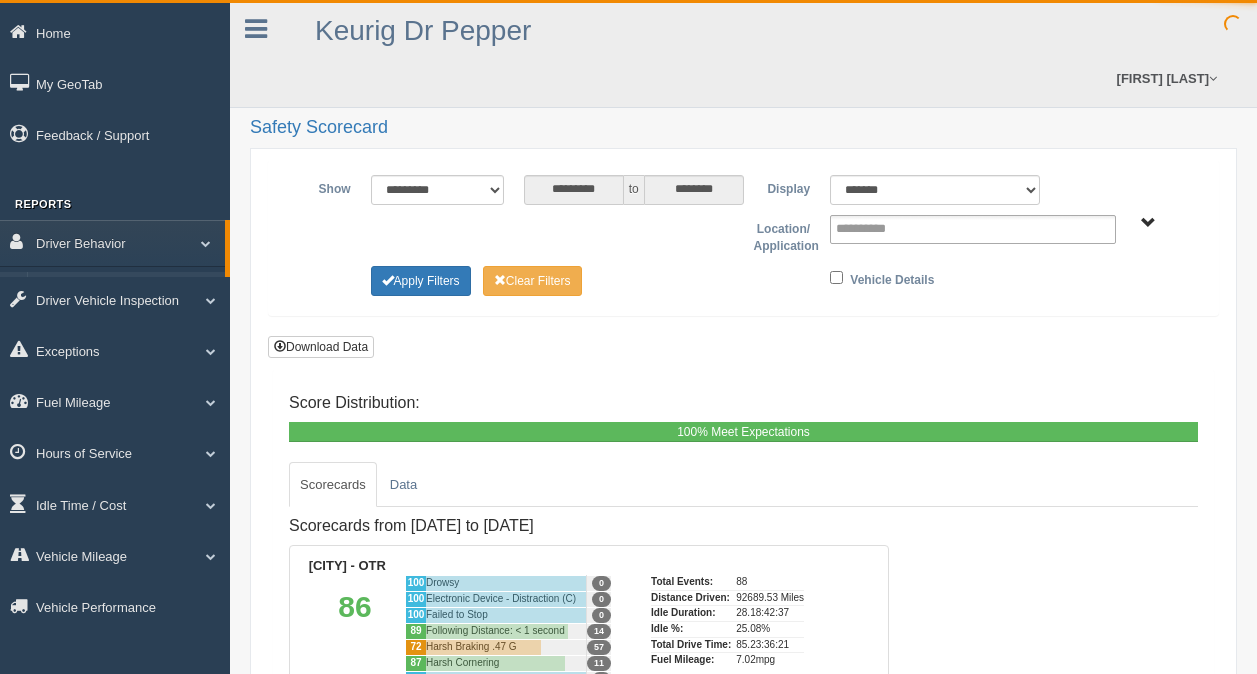 scroll, scrollTop: 0, scrollLeft: 0, axis: both 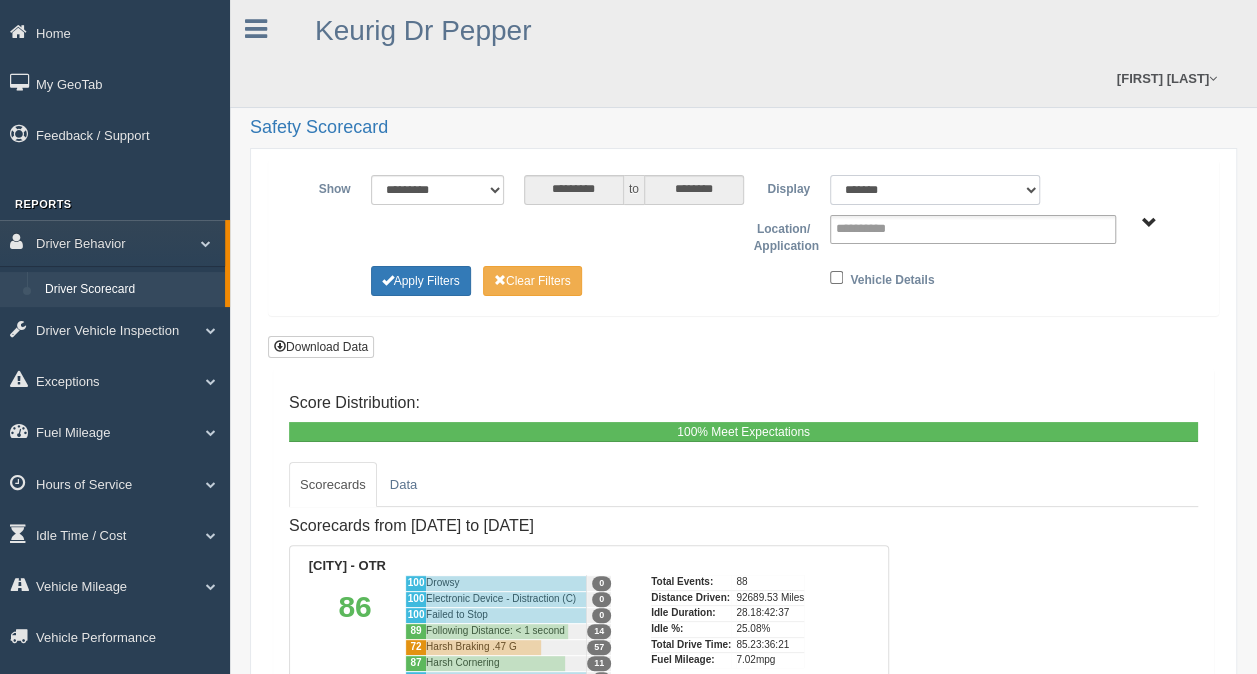 click on "*******
******" at bounding box center (935, 190) 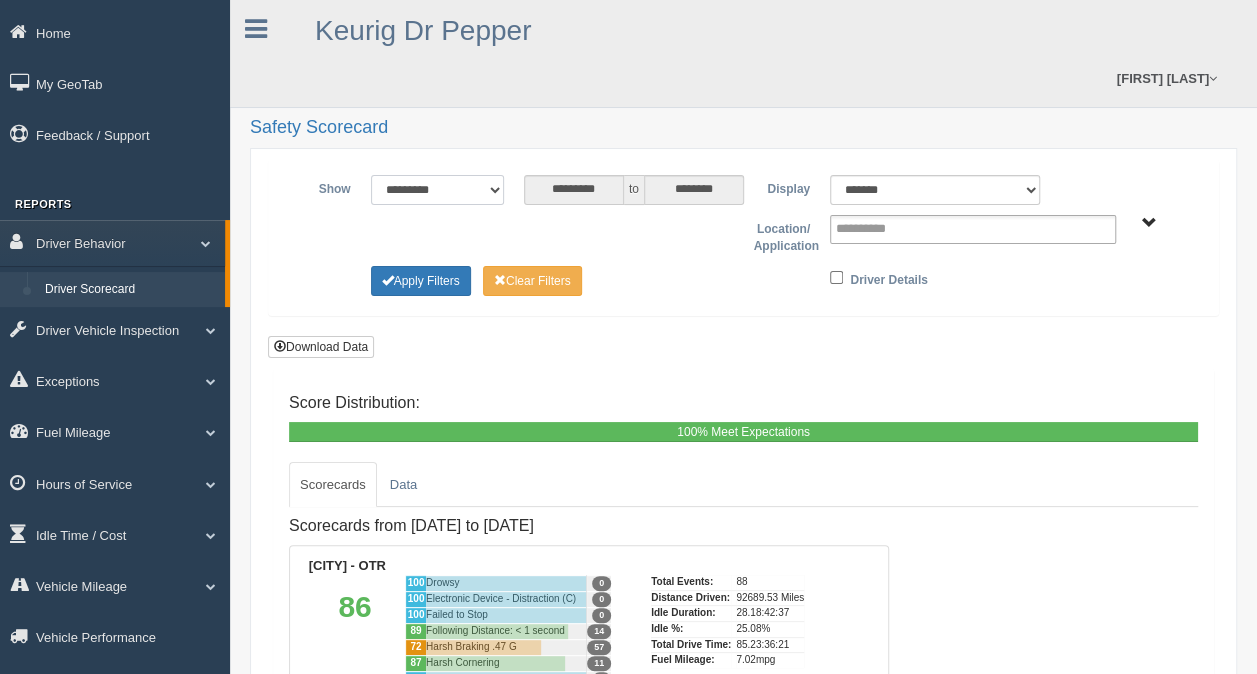 click on "**********" at bounding box center (437, 190) 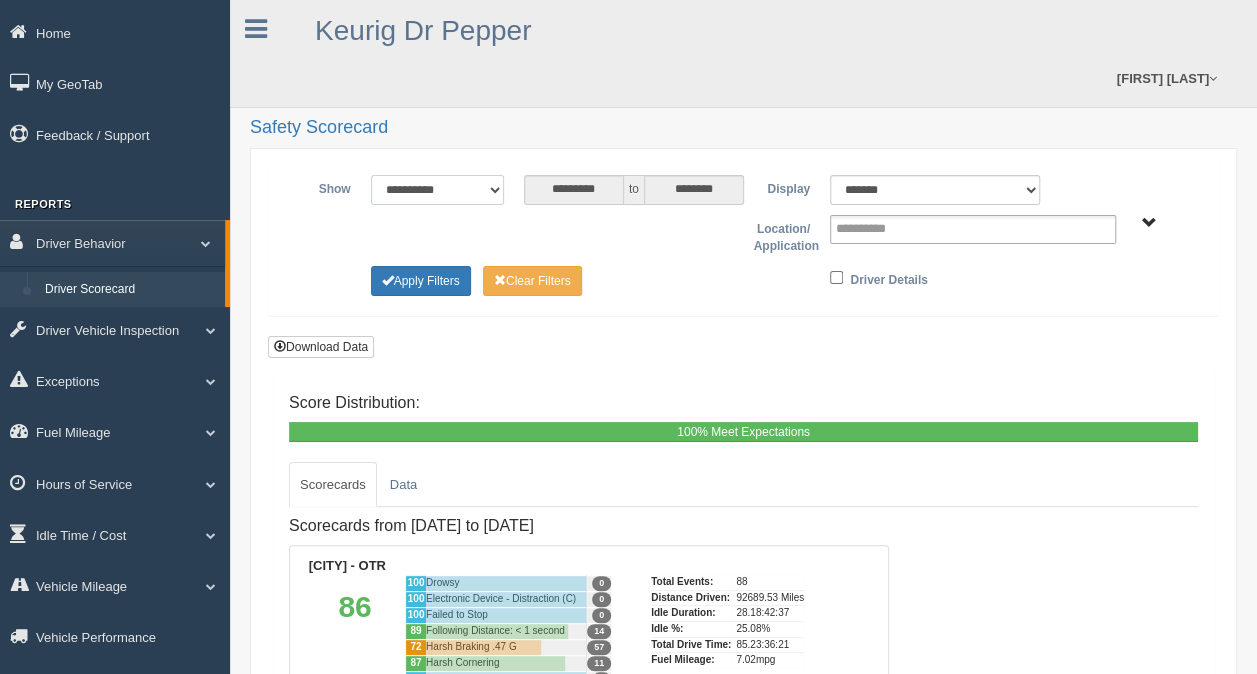 click on "**********" at bounding box center [437, 190] 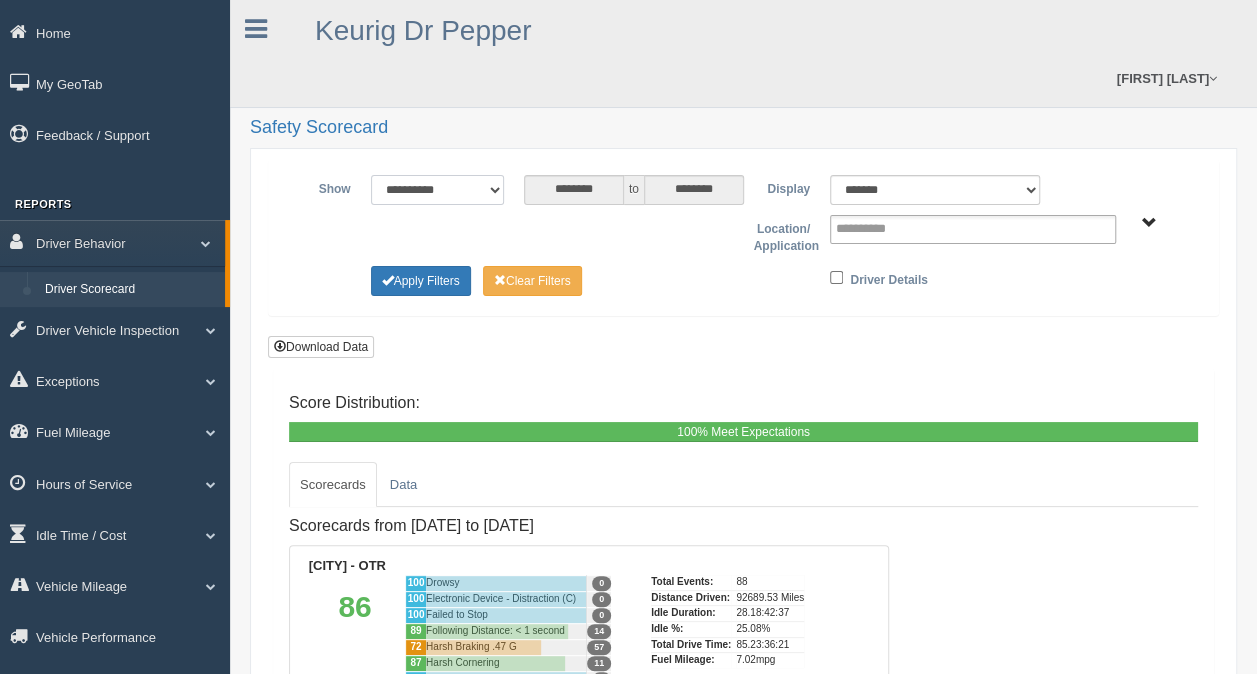 type on "*********" 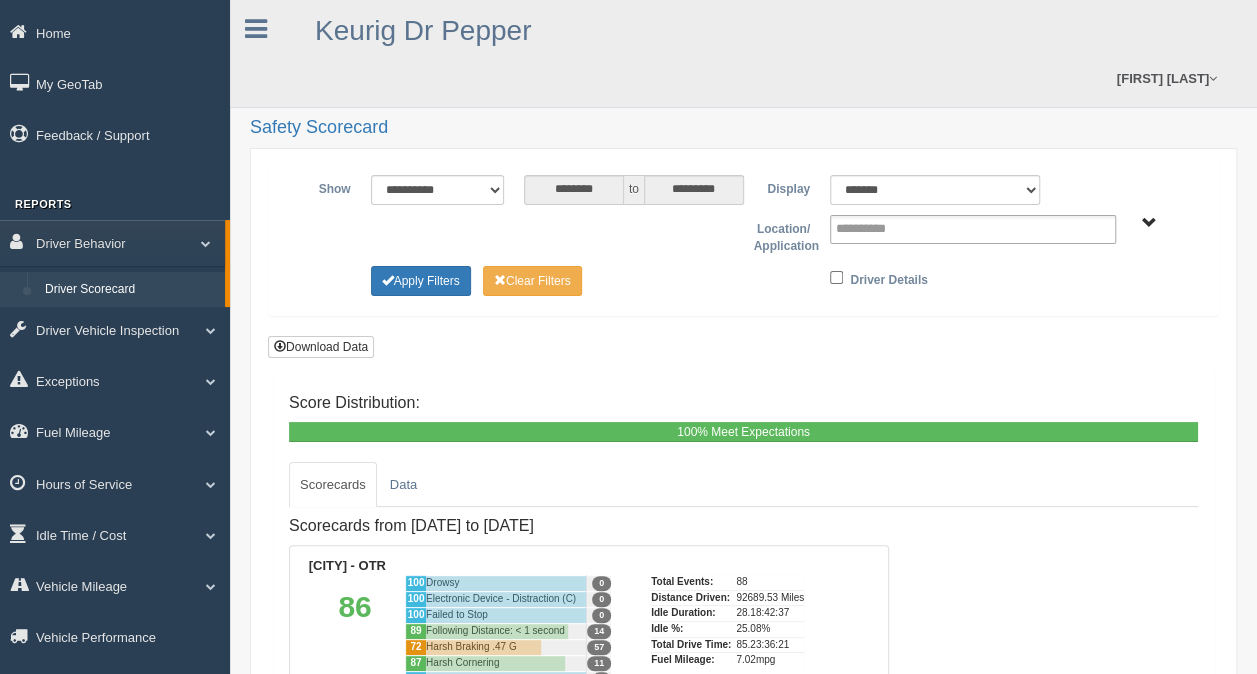 type 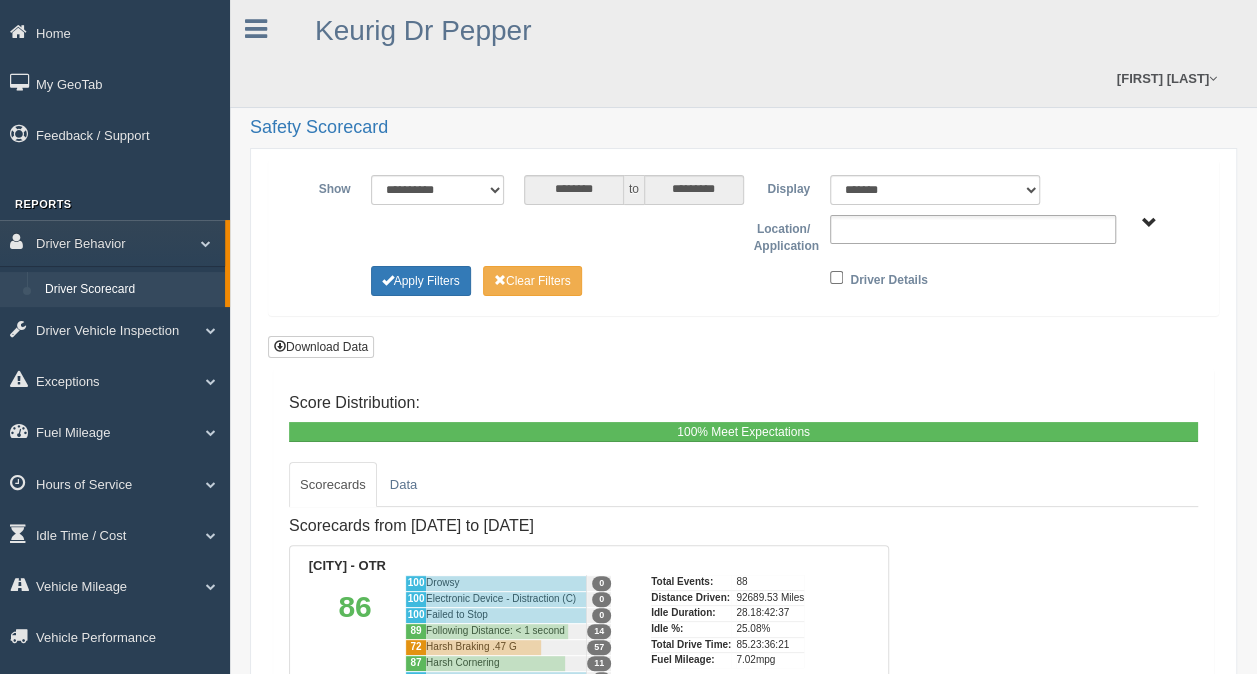 click at bounding box center [973, 229] 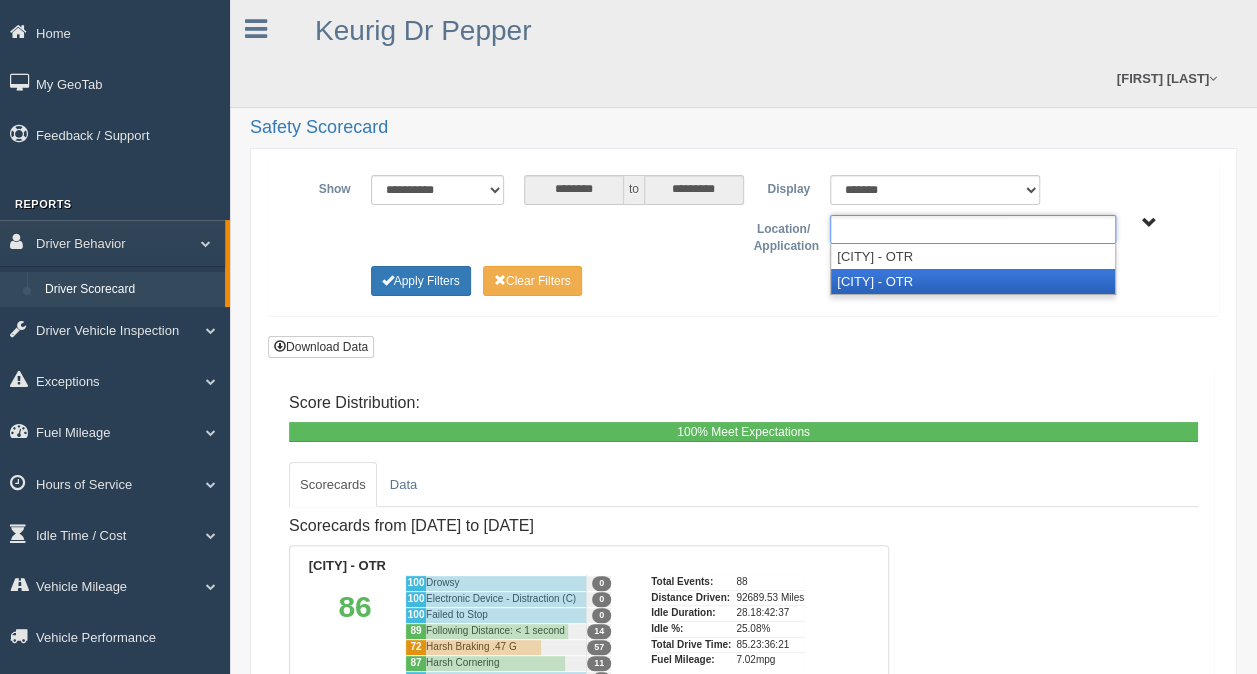 click on "[CITY] - OTR" at bounding box center [973, 281] 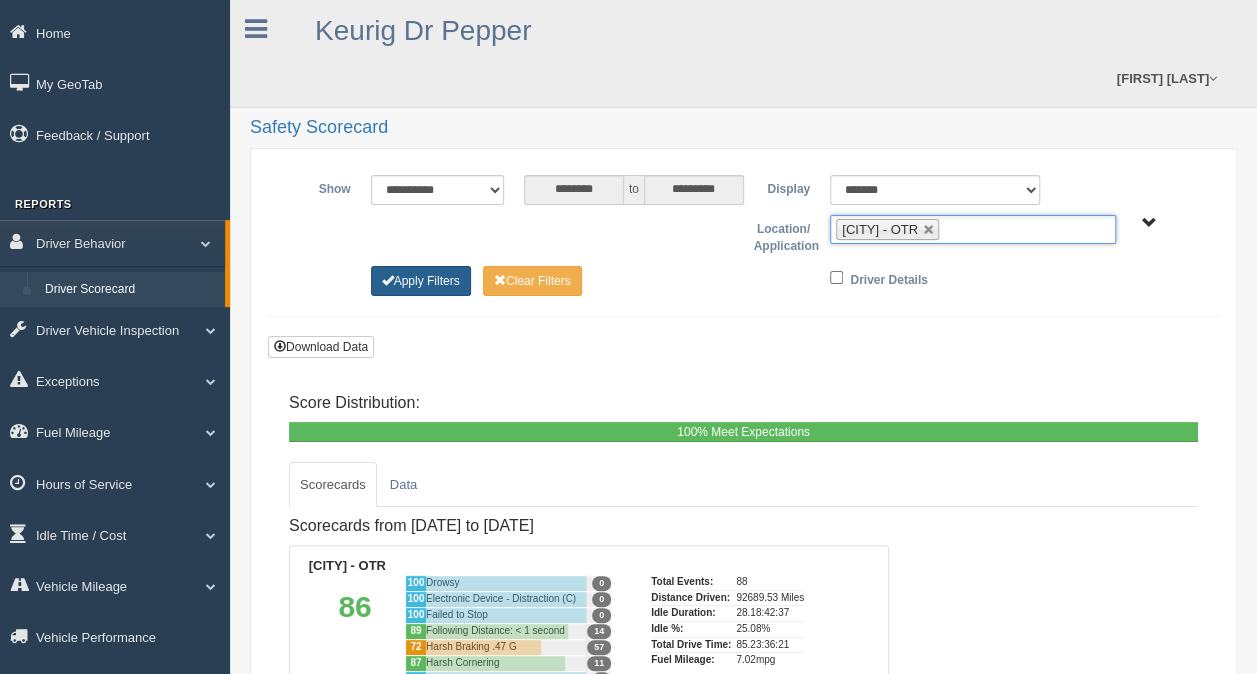 click on "Apply Filters" at bounding box center [421, 281] 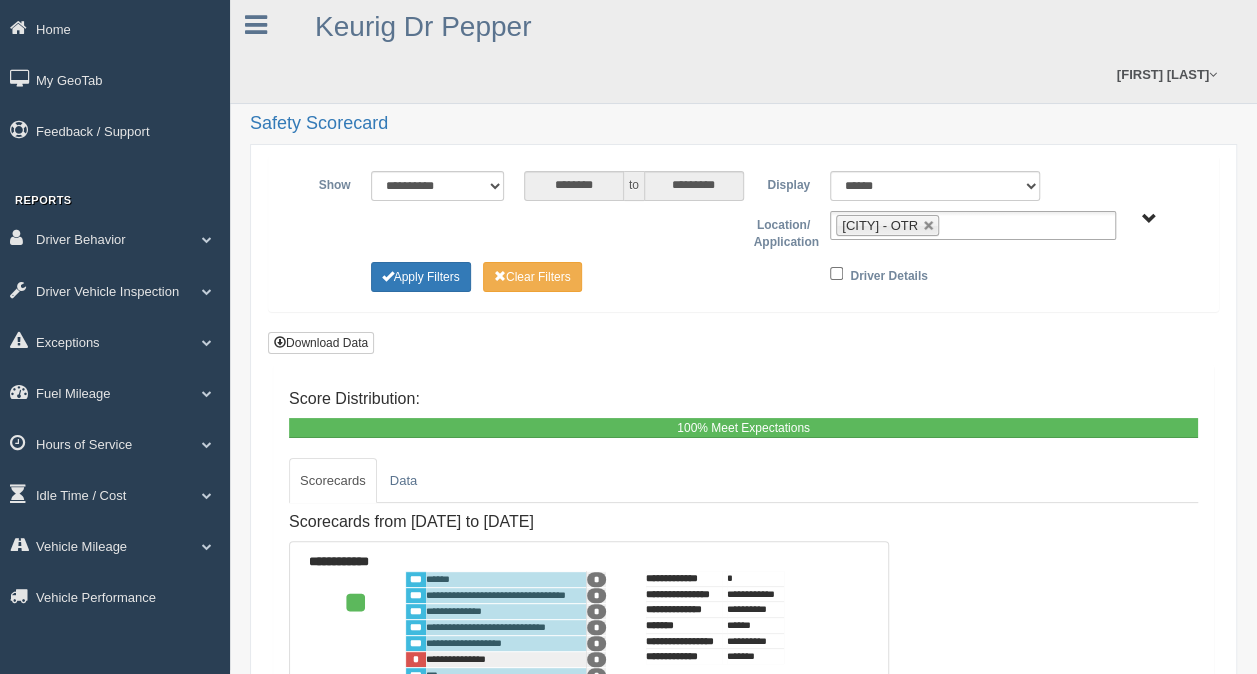 scroll, scrollTop: 0, scrollLeft: 0, axis: both 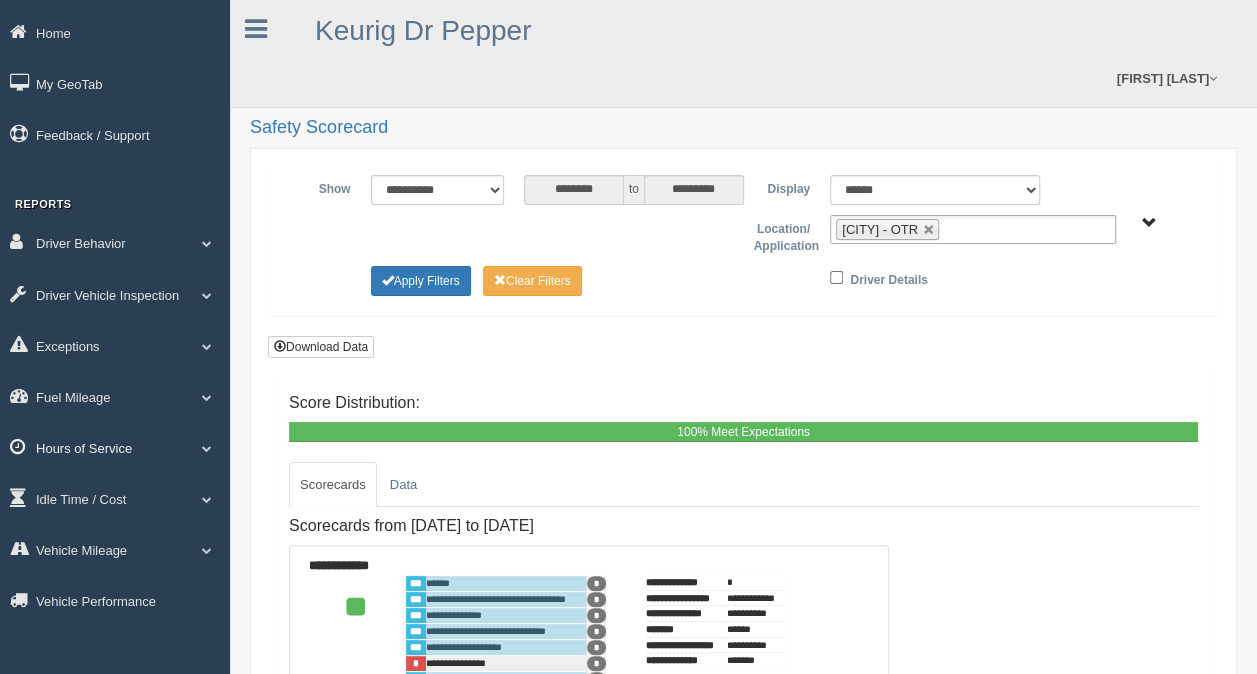 click at bounding box center [207, 448] 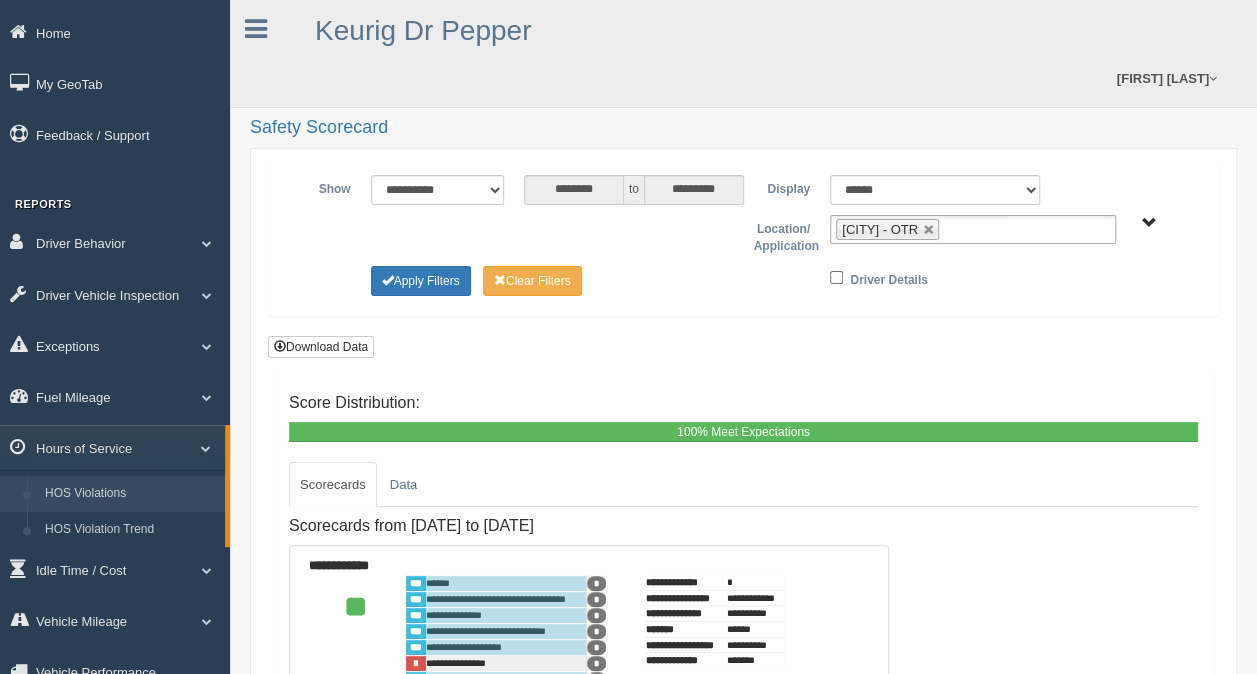 click on "HOS Violations" at bounding box center [130, 494] 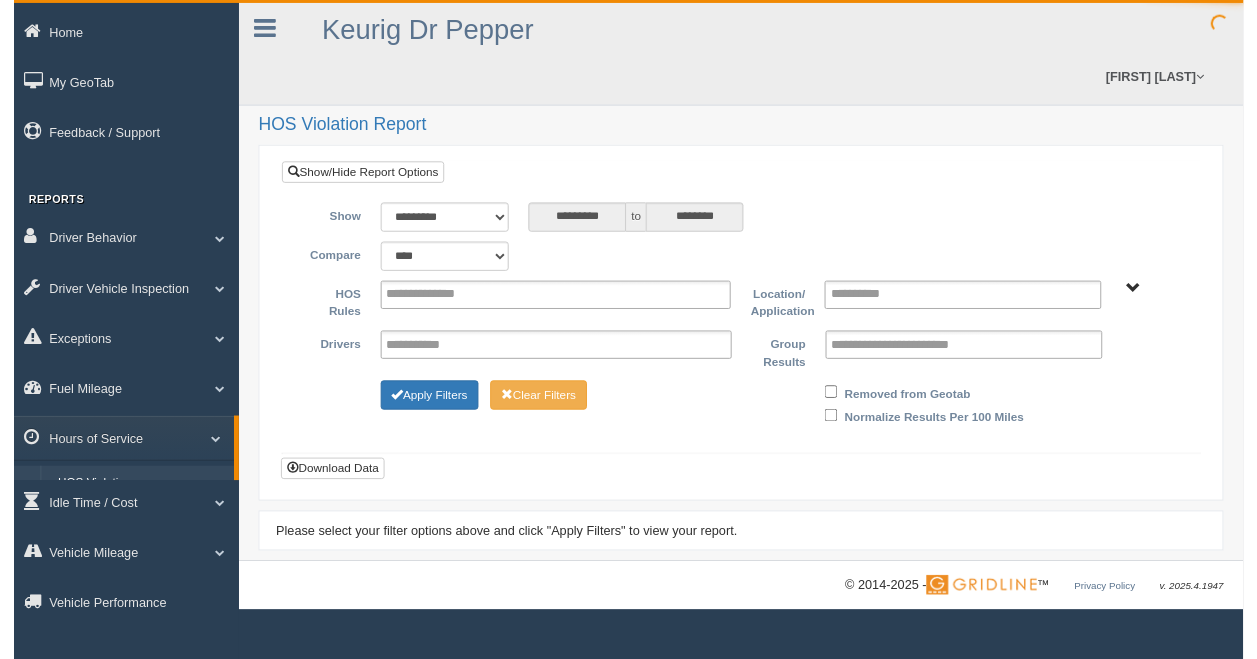 scroll, scrollTop: 0, scrollLeft: 0, axis: both 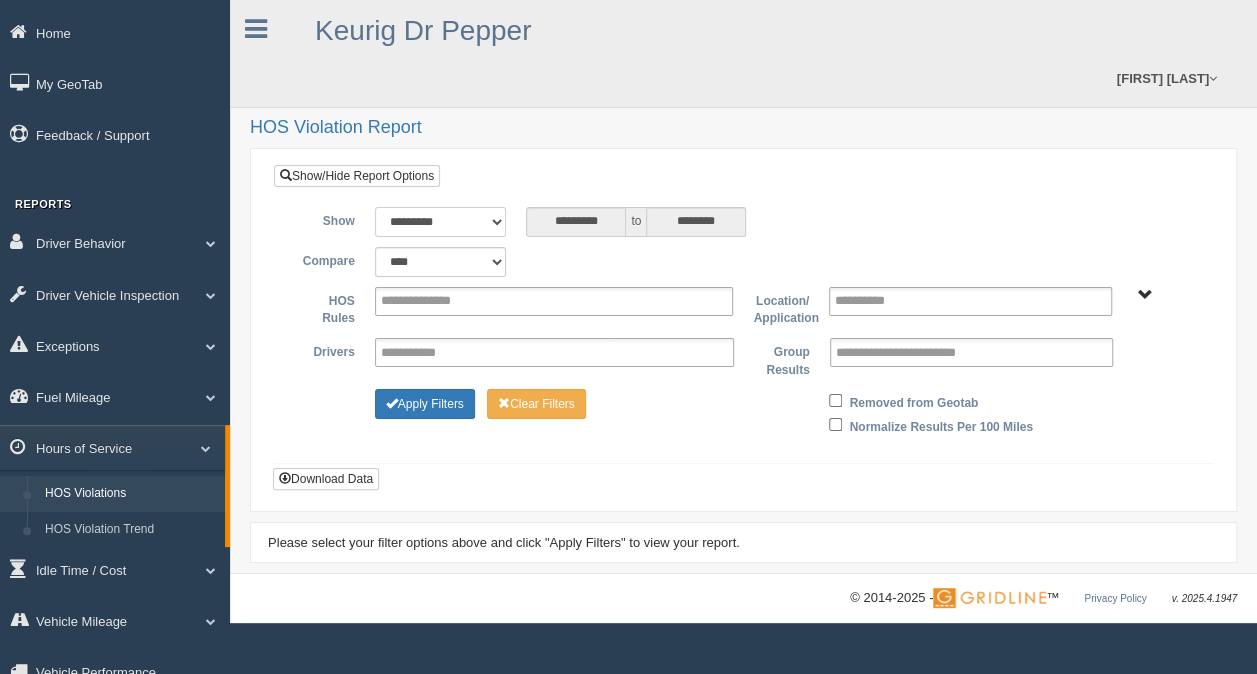 click on "**********" at bounding box center (441, 222) 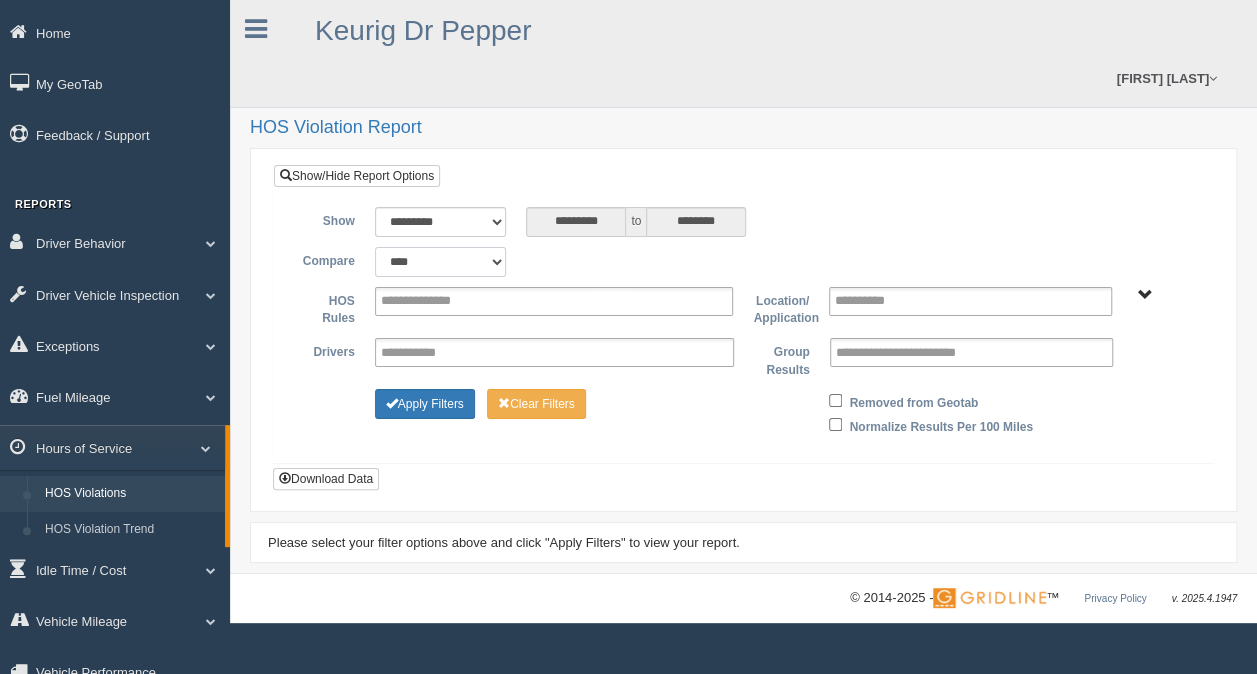 click on "**********" at bounding box center [441, 262] 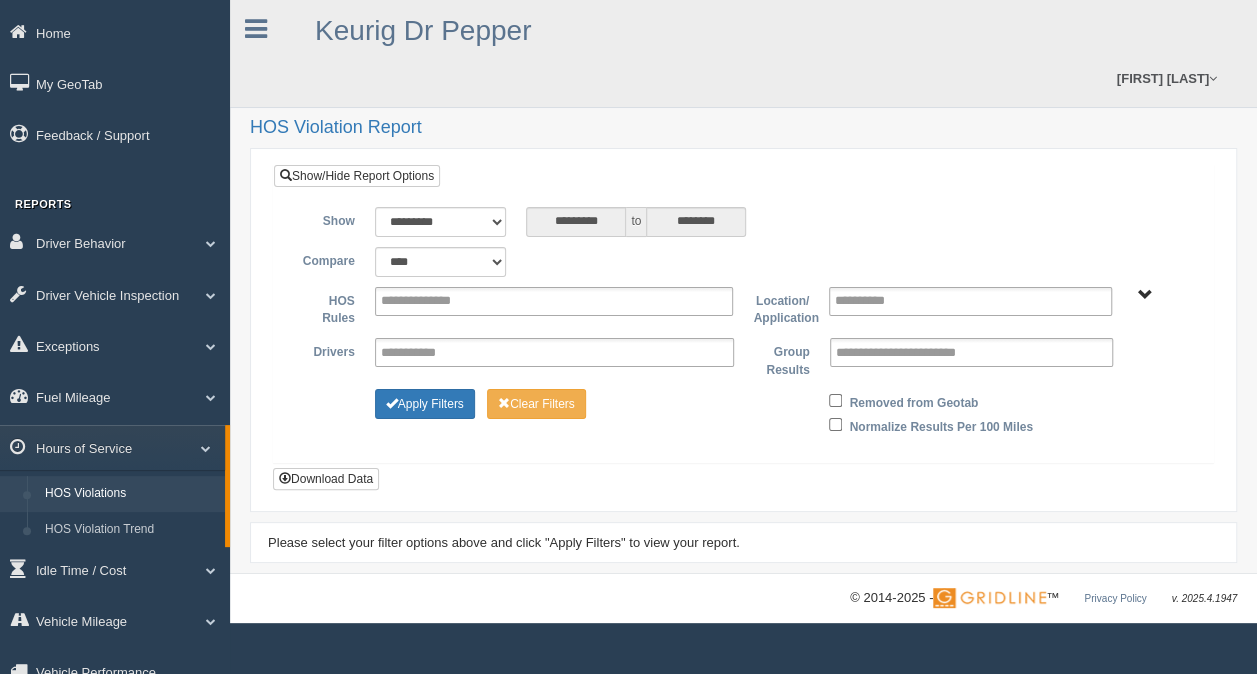 click on "**********" at bounding box center (743, 262) 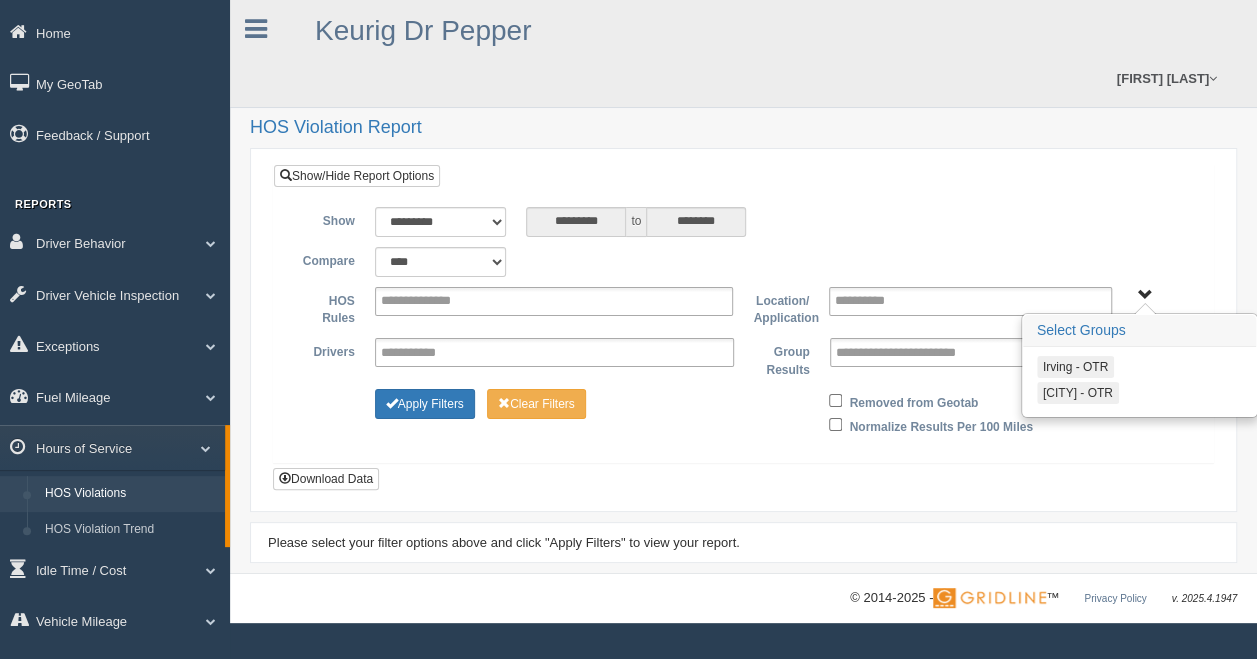 click on "[CITY] - OTR" at bounding box center [1078, 393] 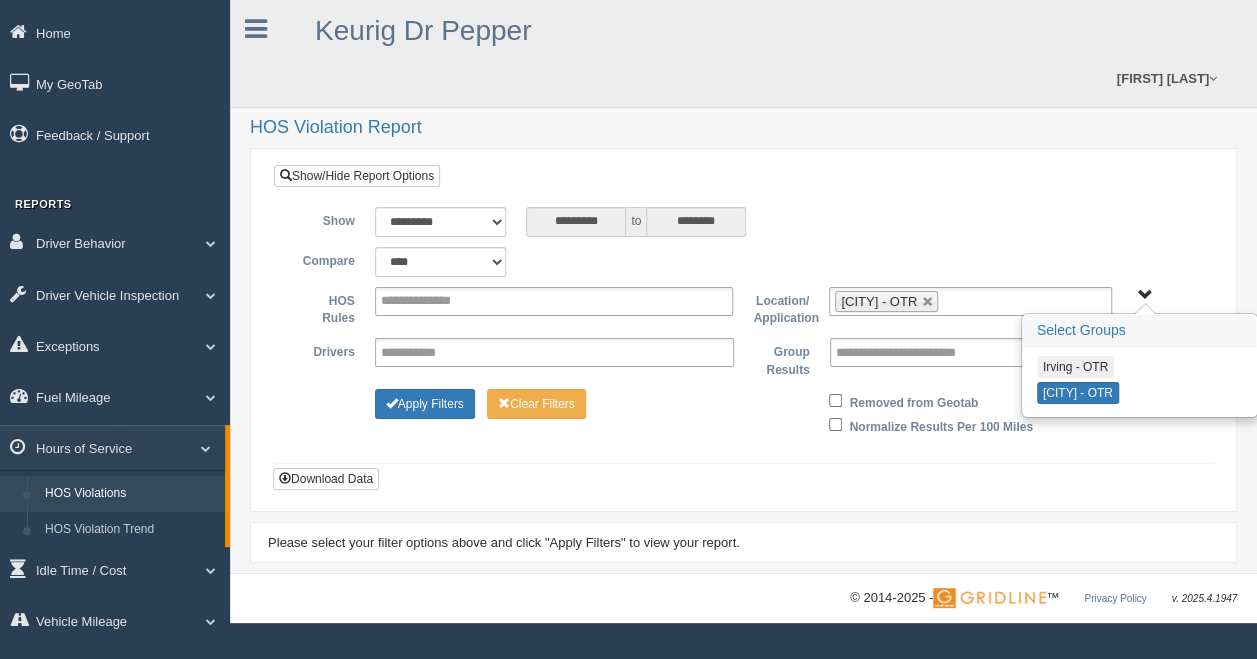 click on "**********" at bounding box center (743, 327) 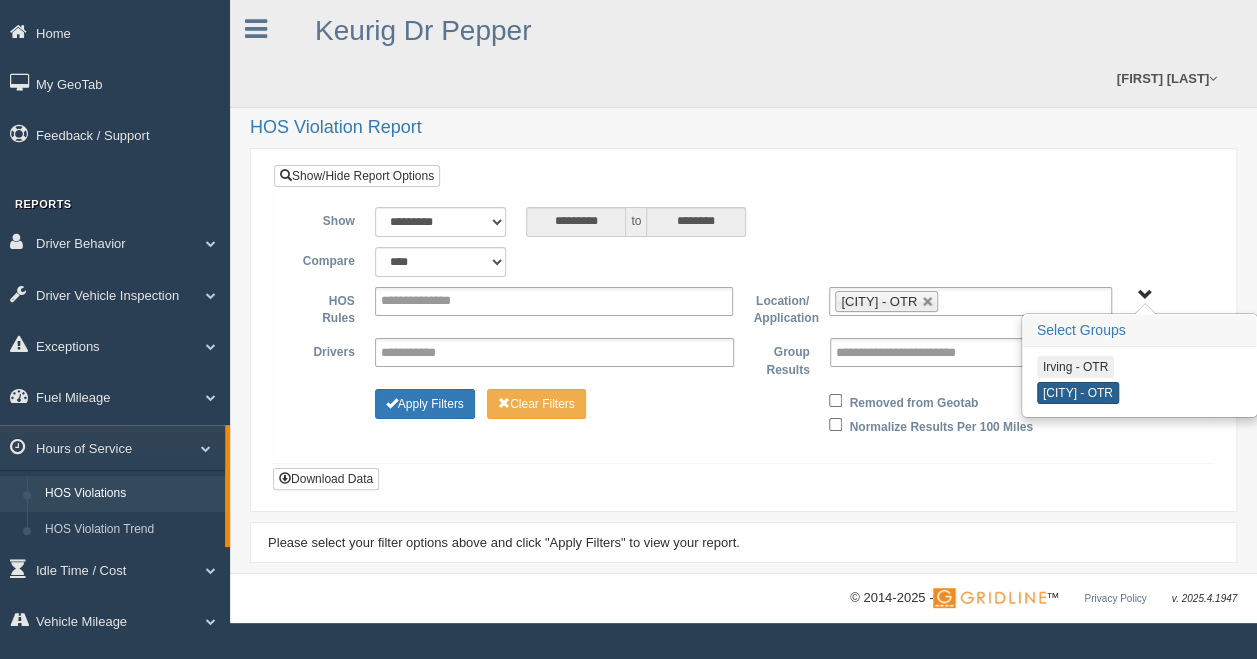 click on "[CITY] - OTR" at bounding box center [1078, 393] 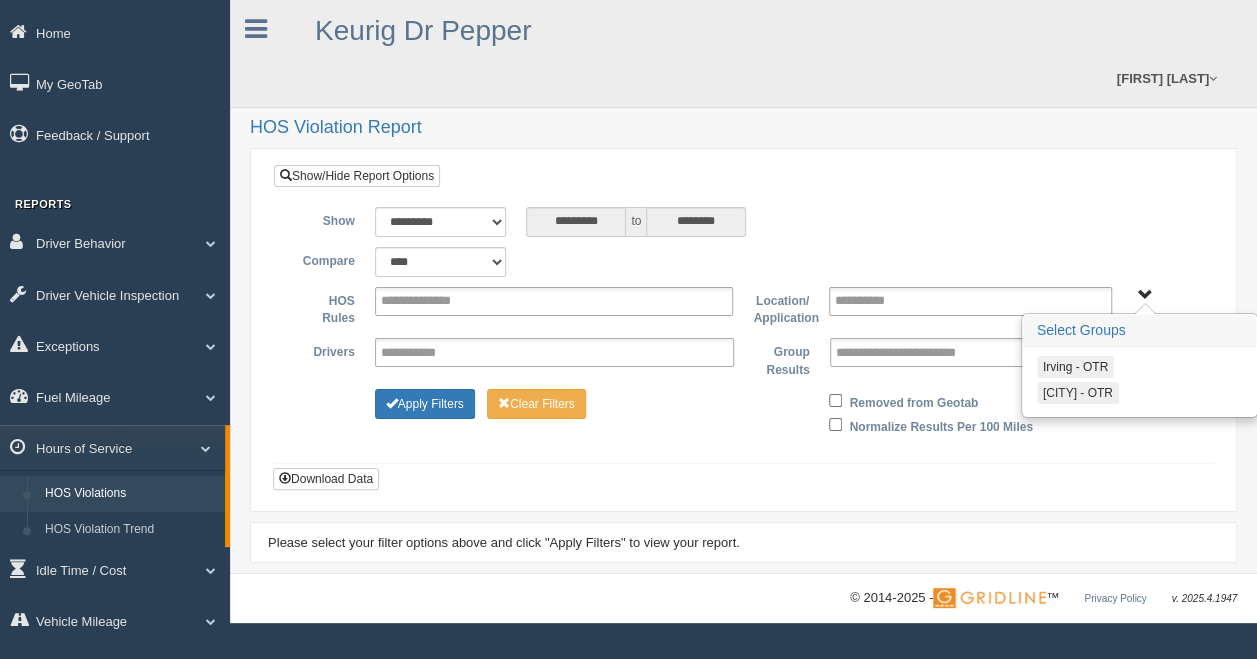 click on "[CITY] - OTR" at bounding box center [1078, 393] 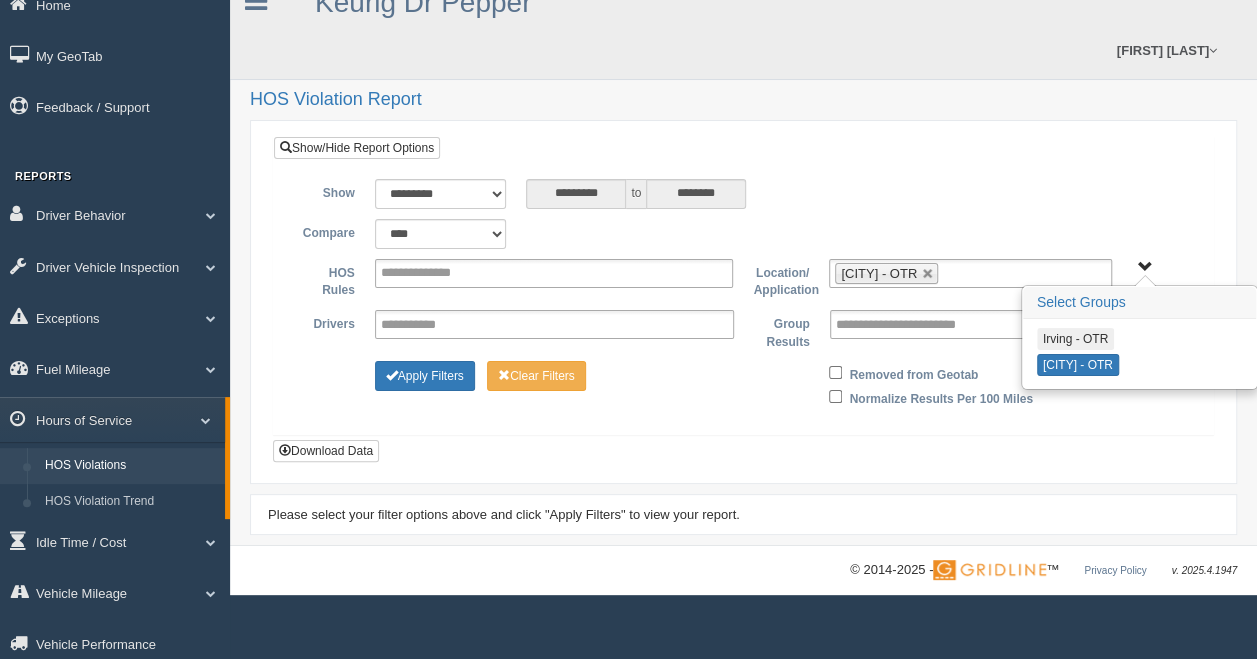 scroll, scrollTop: 0, scrollLeft: 0, axis: both 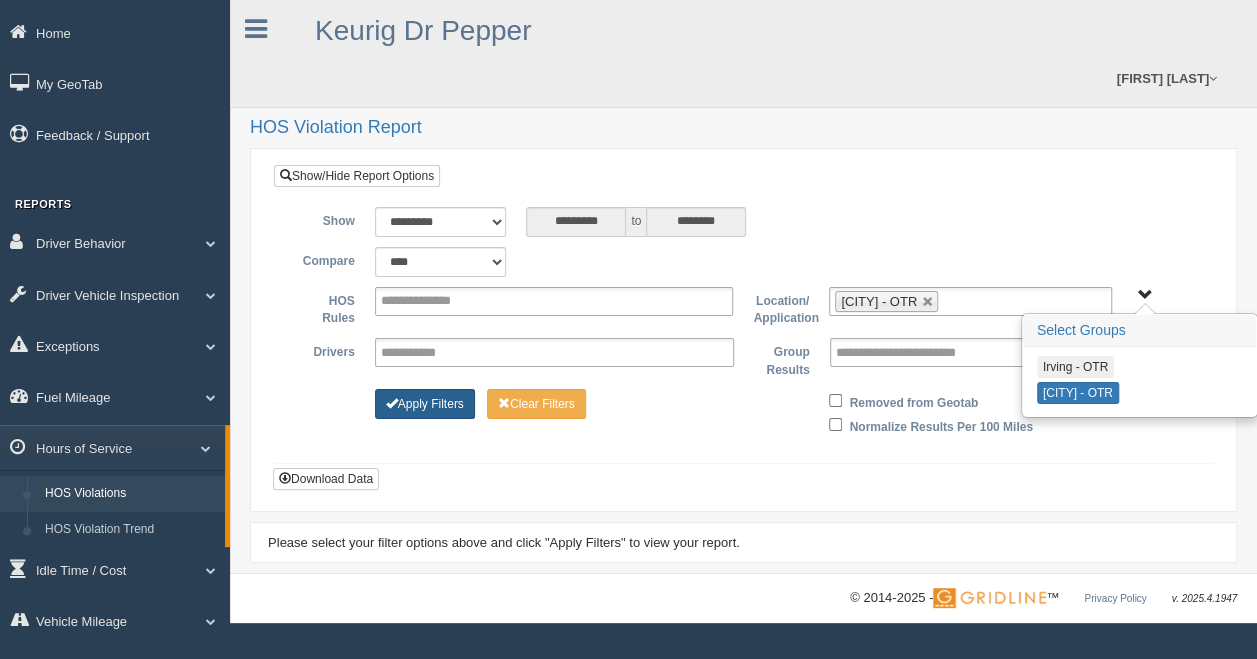 click on "Apply Filters" at bounding box center [425, 404] 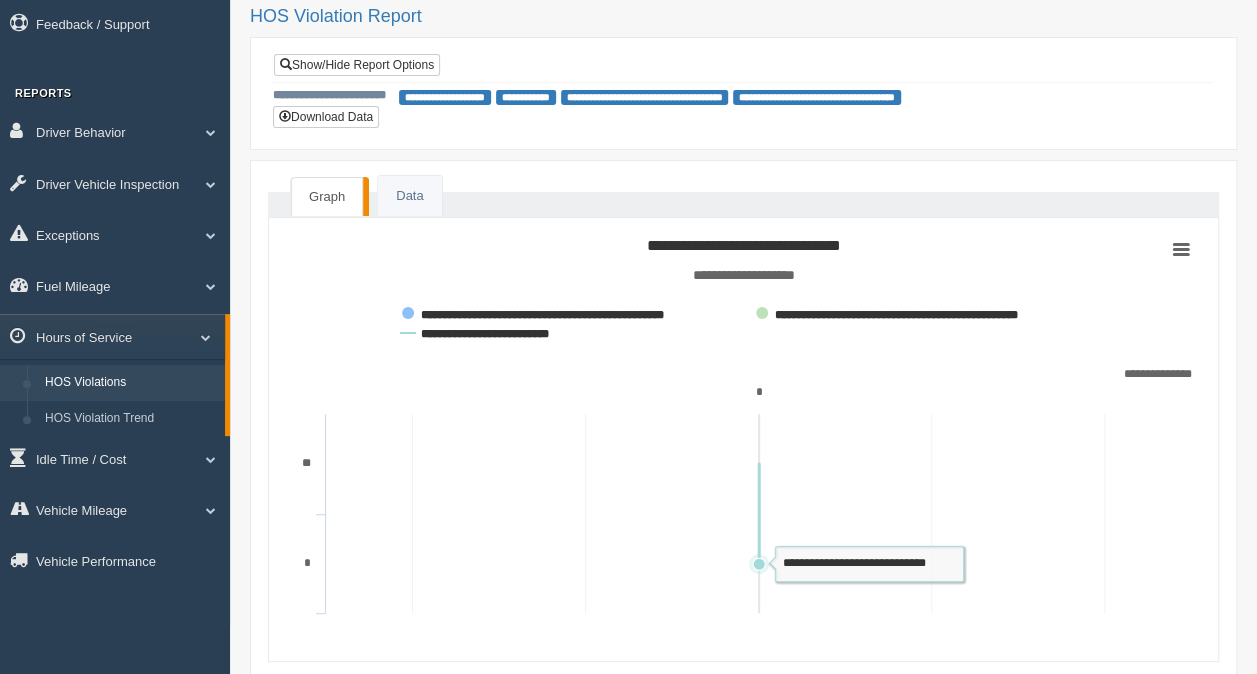 scroll, scrollTop: 0, scrollLeft: 0, axis: both 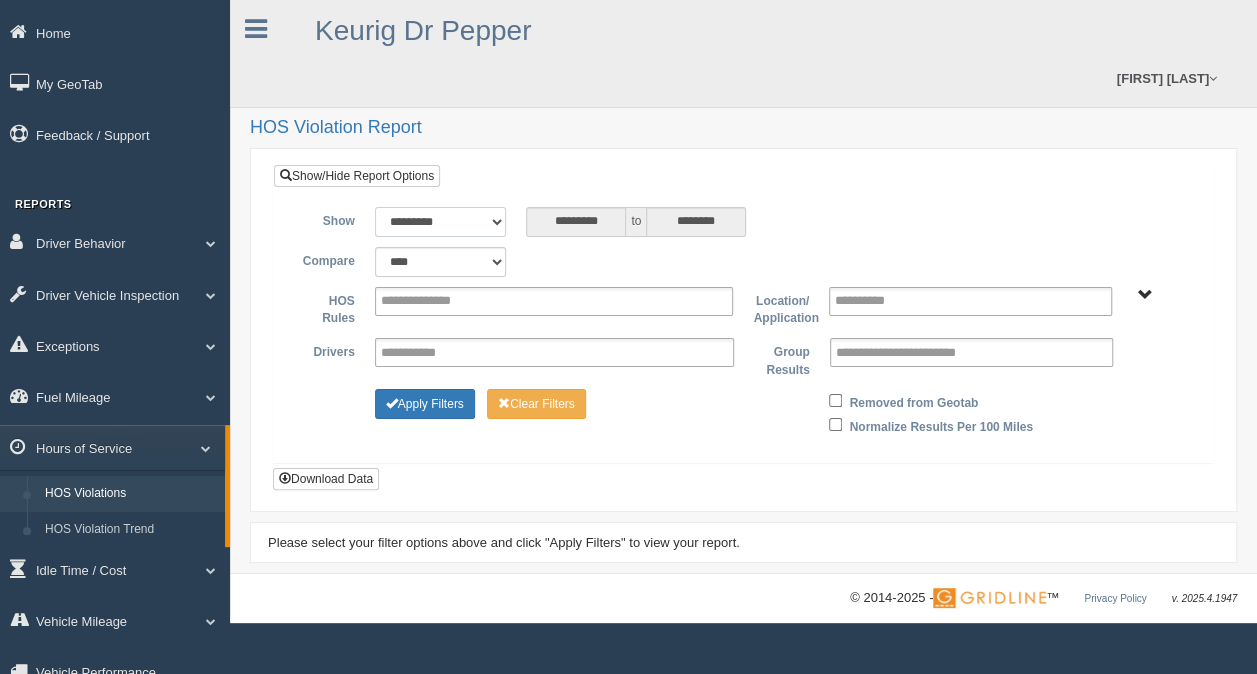 click on "**********" at bounding box center (441, 222) 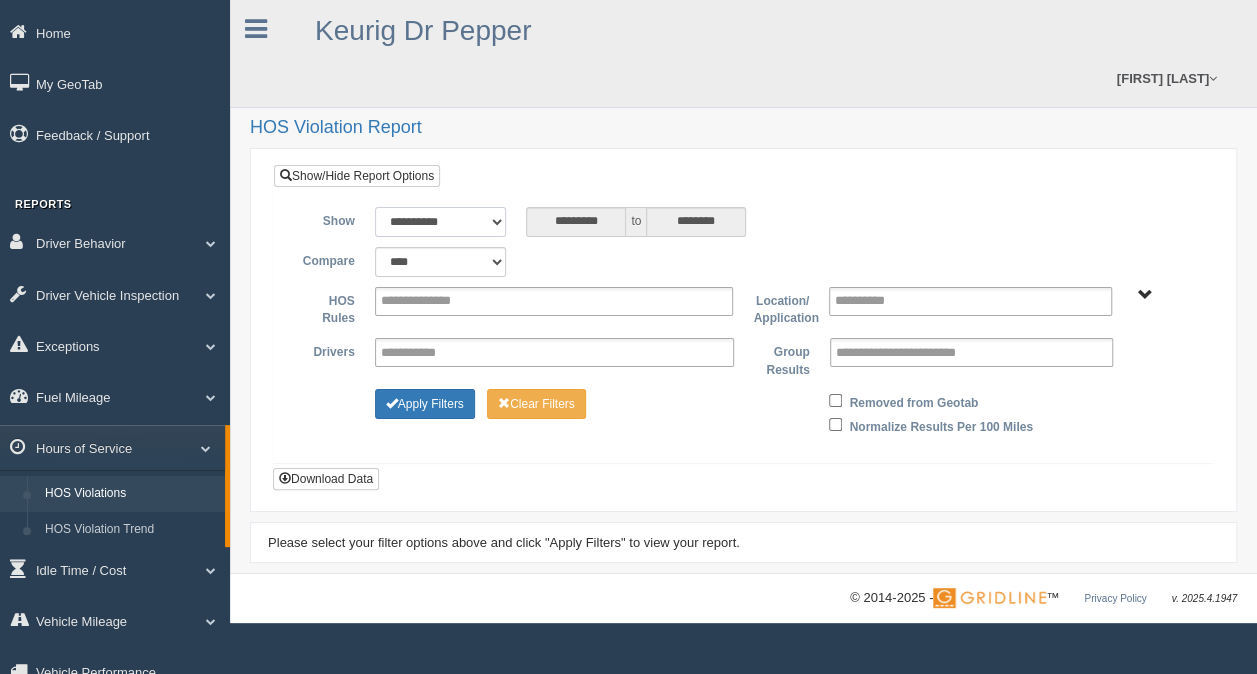 click on "**********" at bounding box center [441, 222] 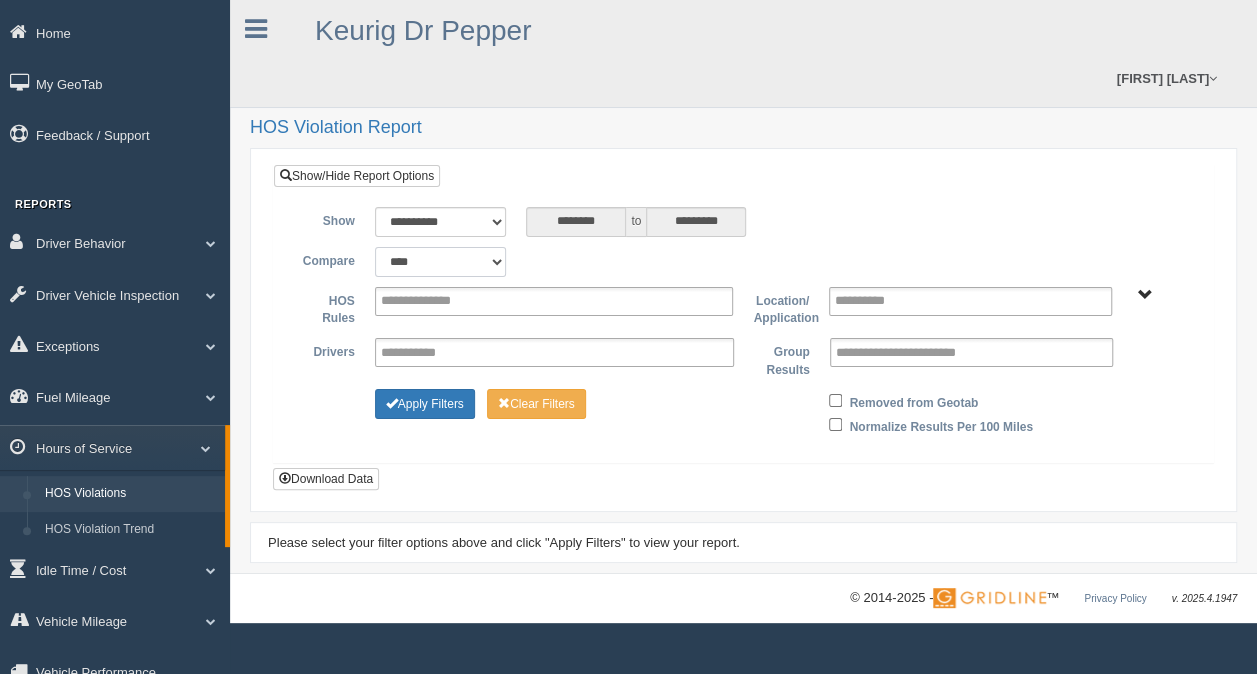 click on "**********" at bounding box center [441, 262] 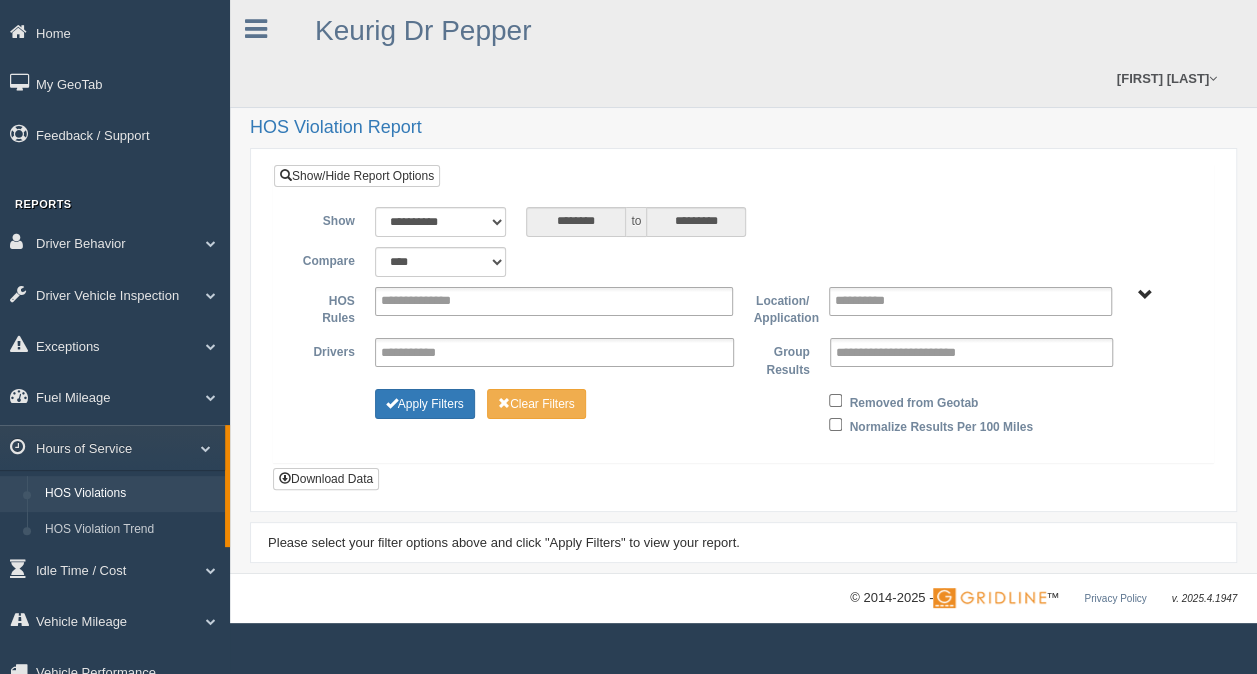 click on "Irving - OTR Tucson - OTR" at bounding box center (1160, 294) 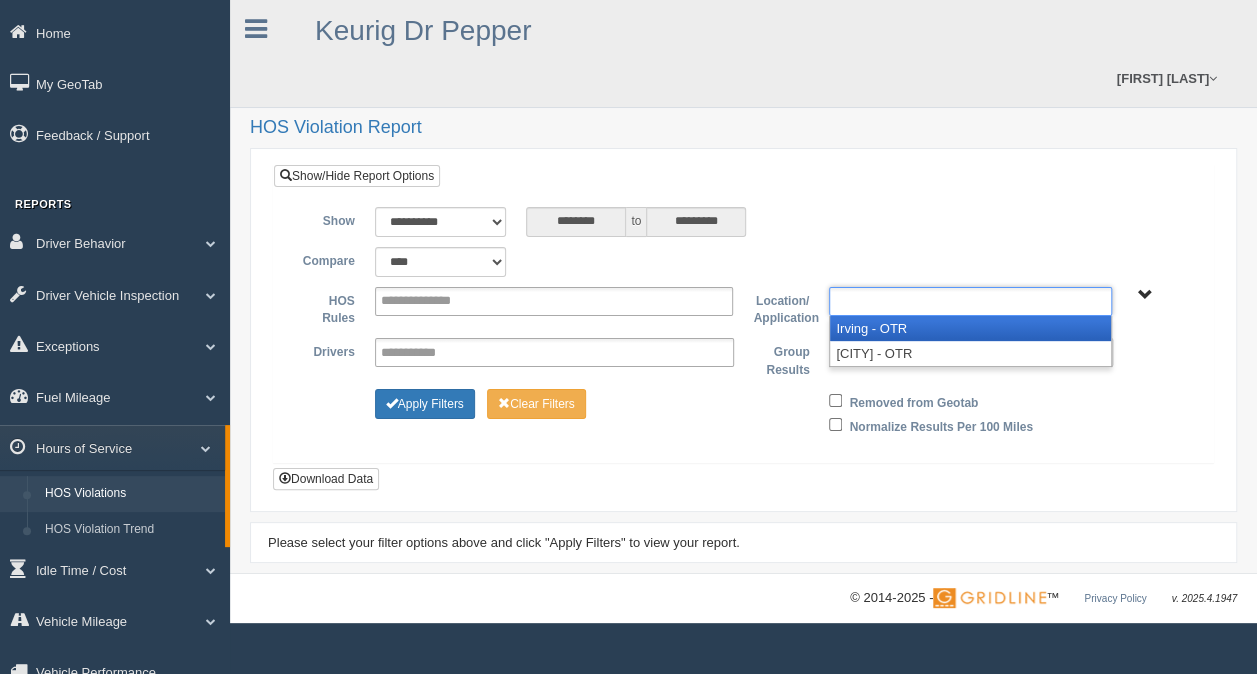 click at bounding box center [970, 301] 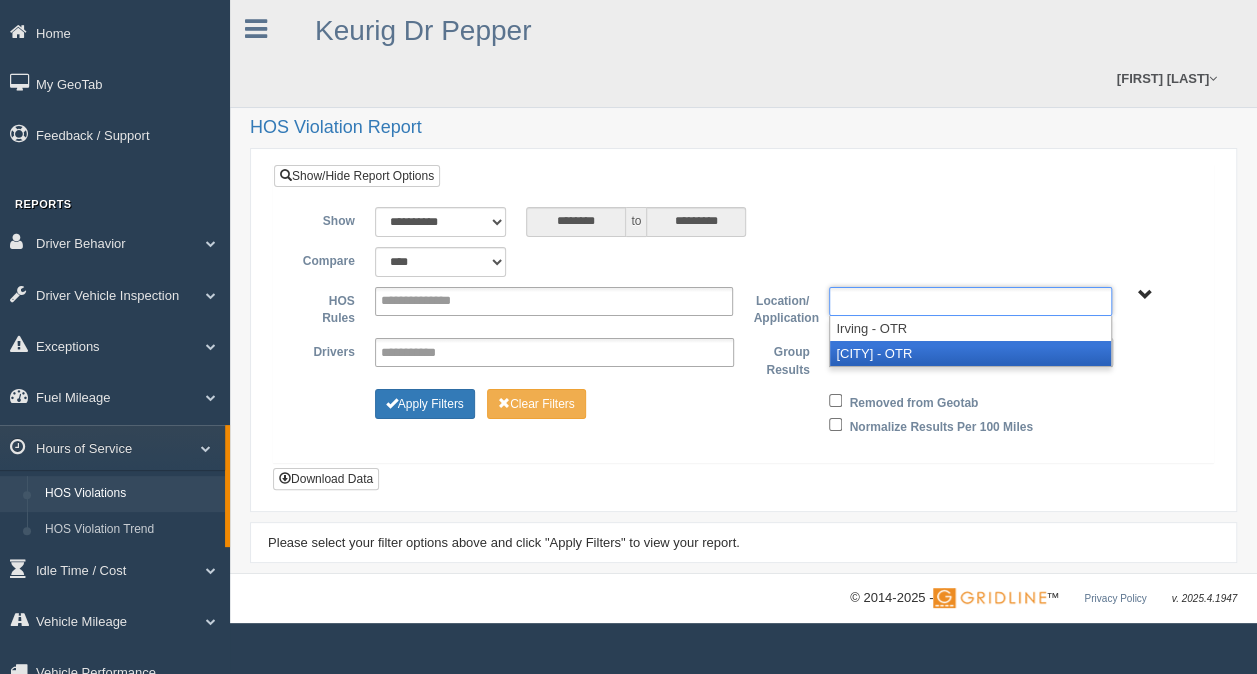 click on "[CITY] - OTR" at bounding box center [970, 353] 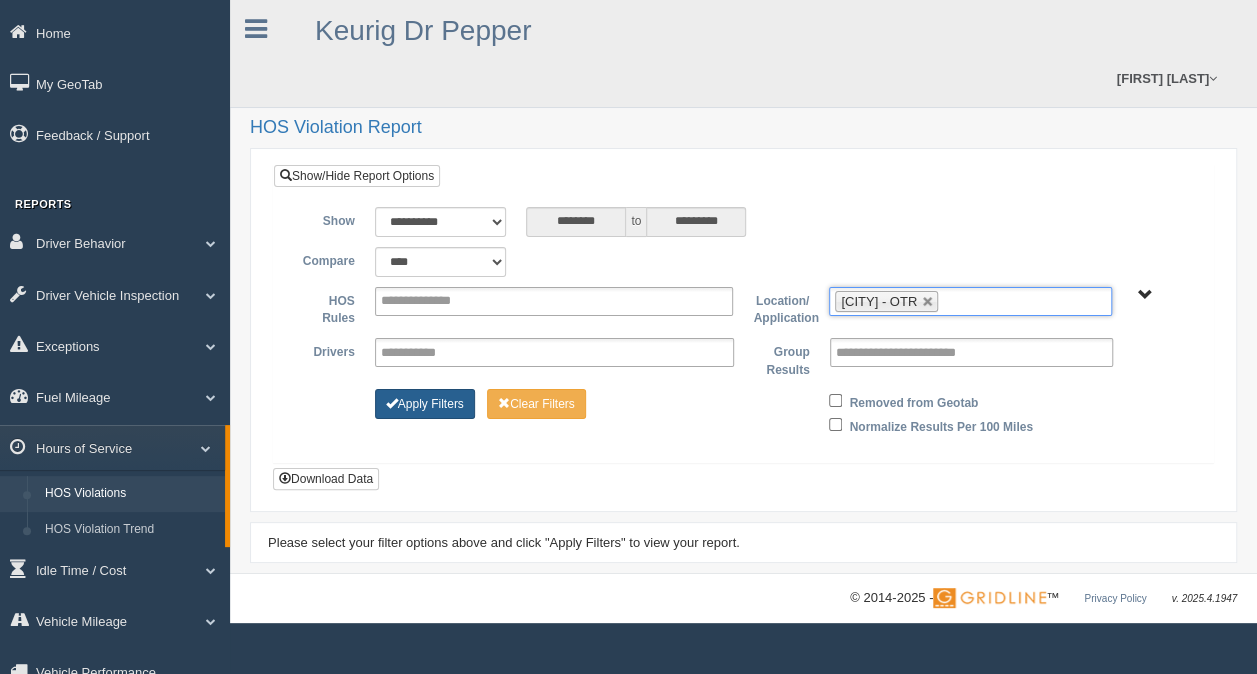 click on "Apply Filters" at bounding box center [425, 404] 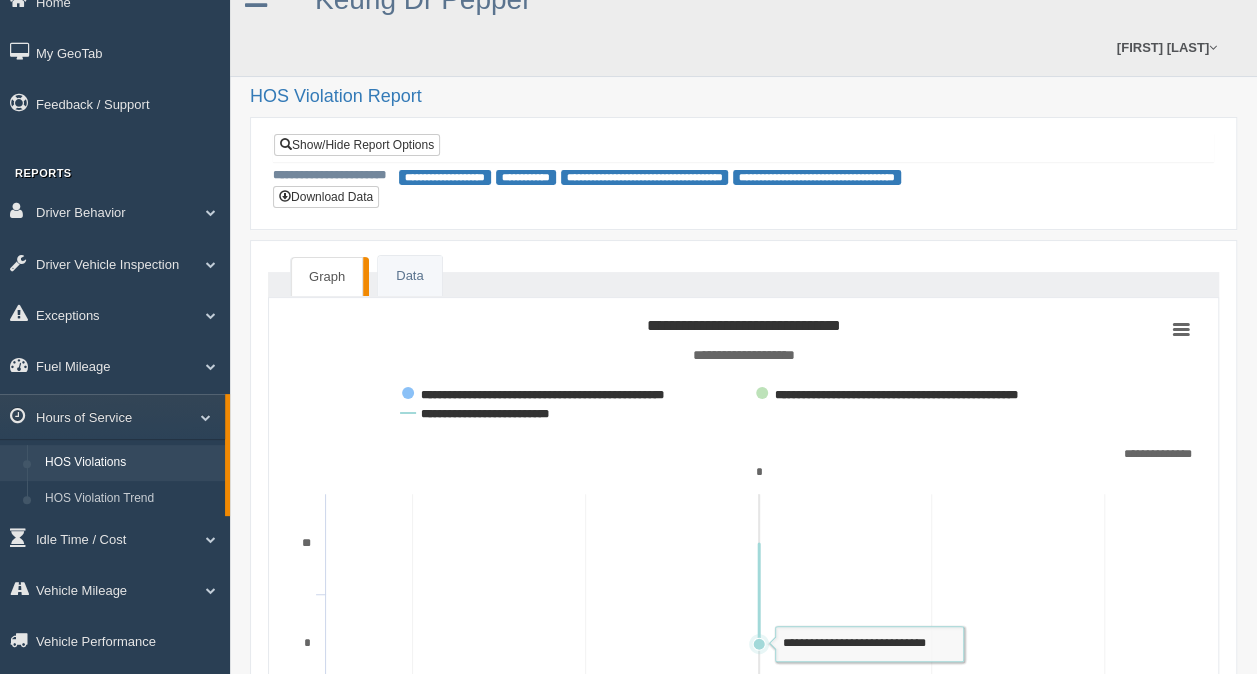 scroll, scrollTop: 0, scrollLeft: 0, axis: both 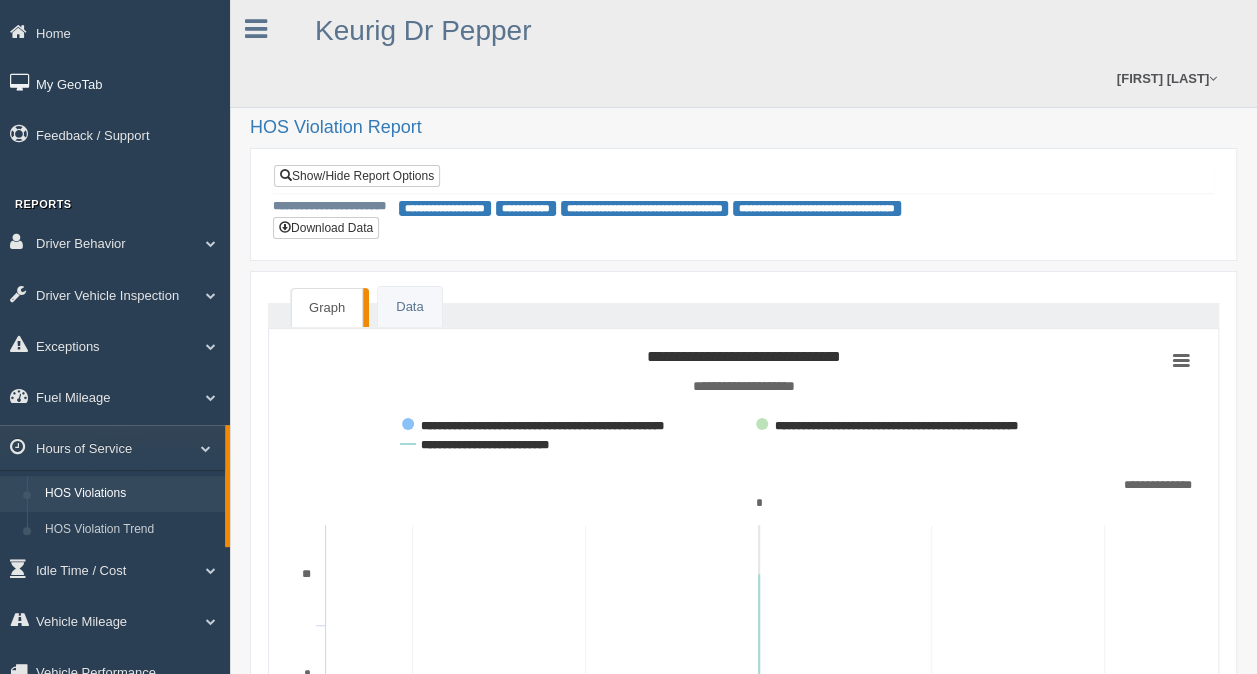 click on "My GeoTab" at bounding box center (115, 83) 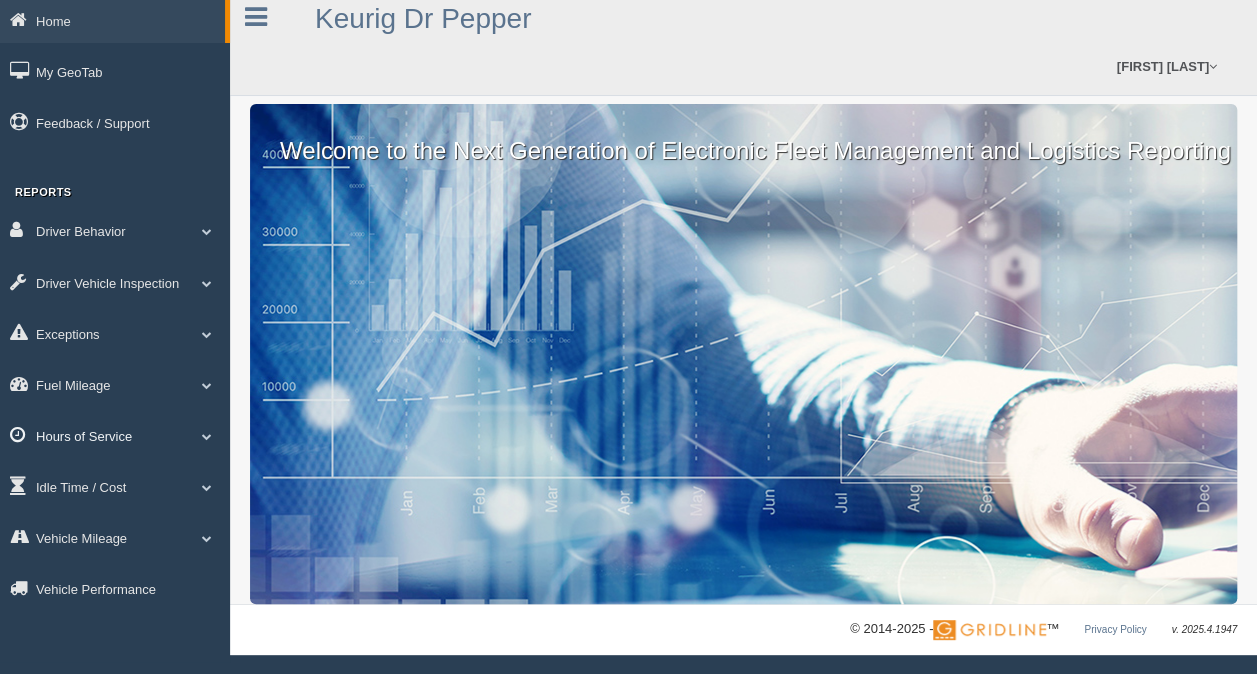 scroll, scrollTop: 0, scrollLeft: 0, axis: both 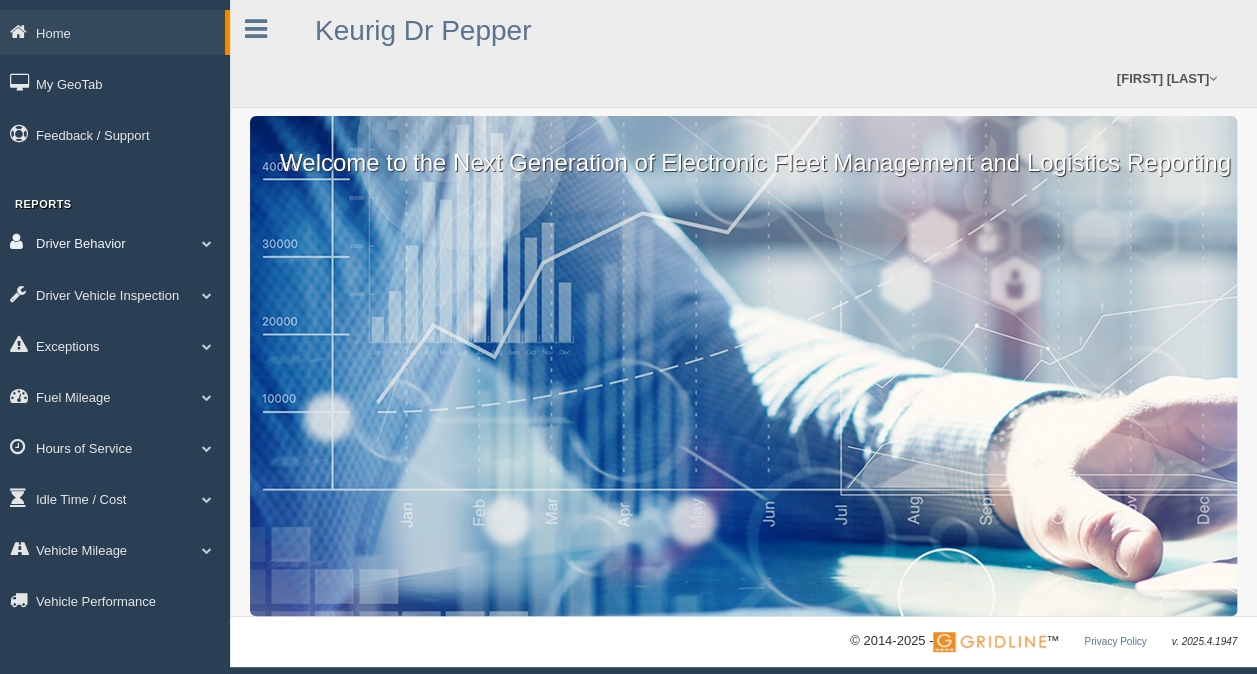 click on "Driver Behavior" at bounding box center [115, 242] 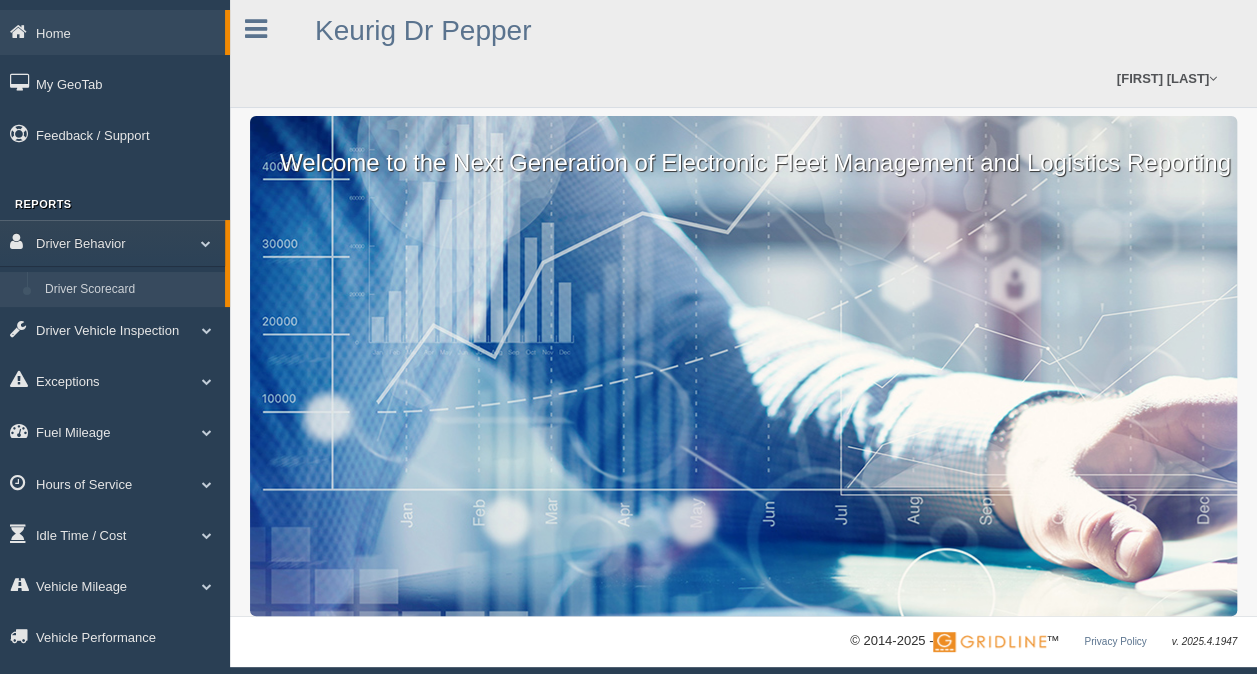 click on "Driver Scorecard" at bounding box center [130, 290] 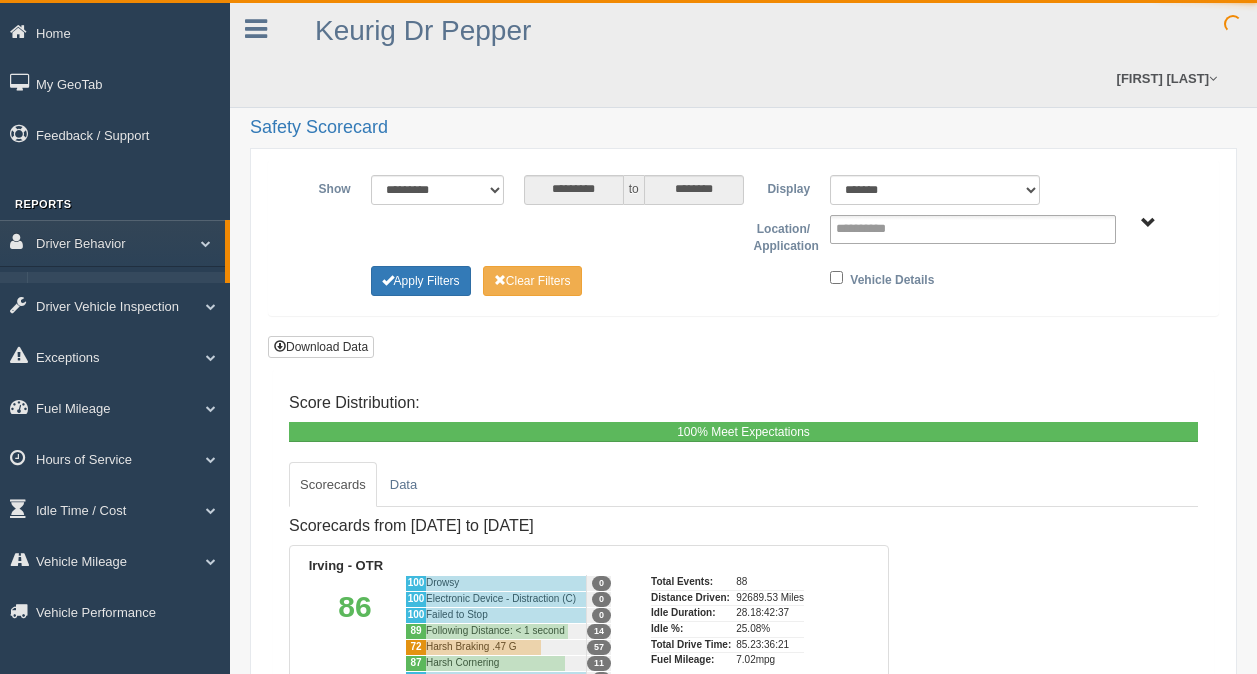 scroll, scrollTop: 0, scrollLeft: 0, axis: both 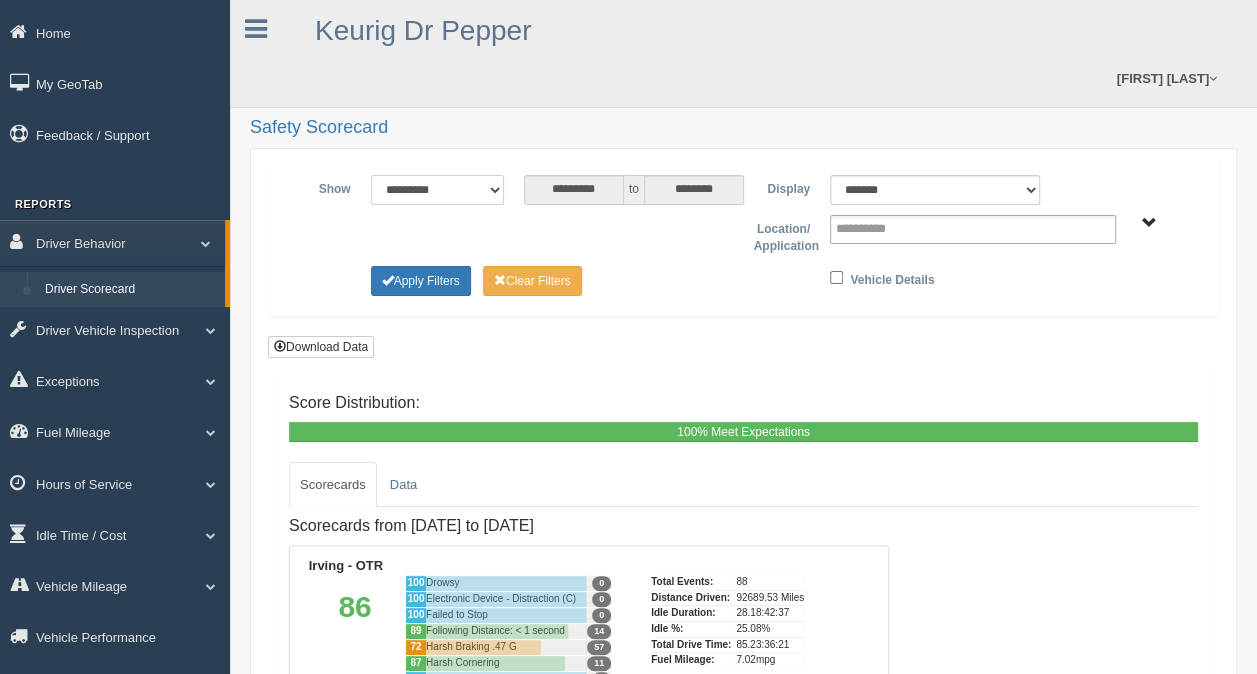 click on "**********" at bounding box center (437, 190) 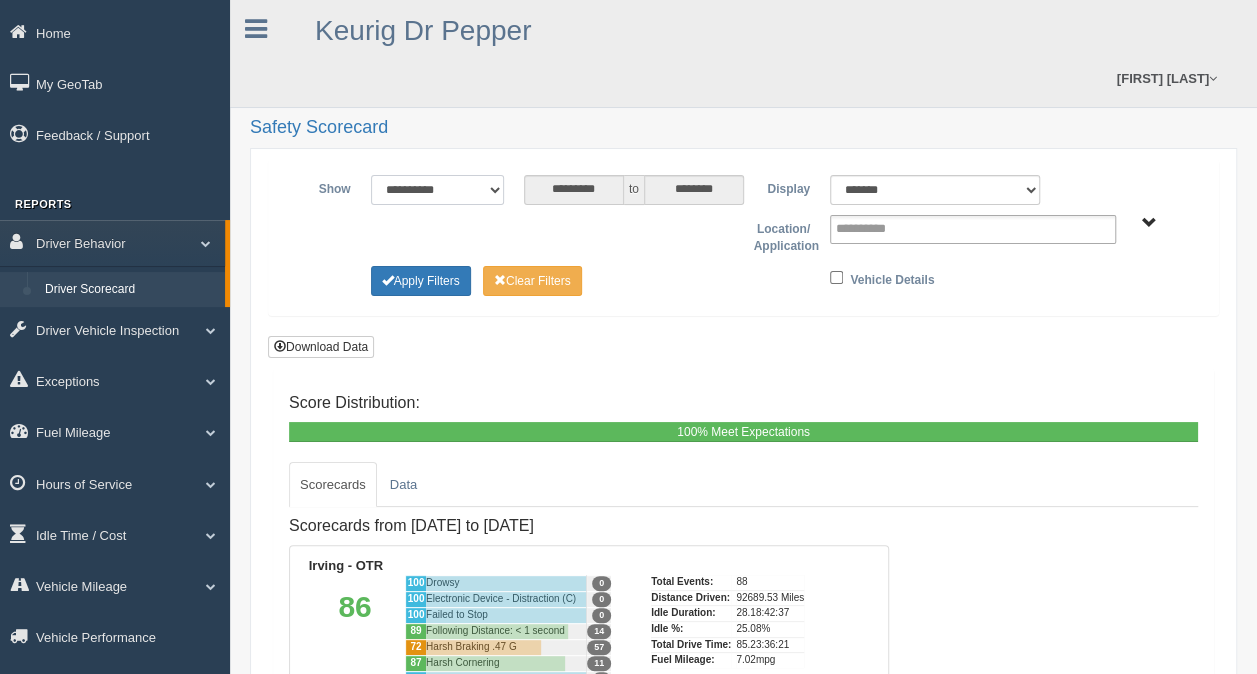 click on "**********" at bounding box center (437, 190) 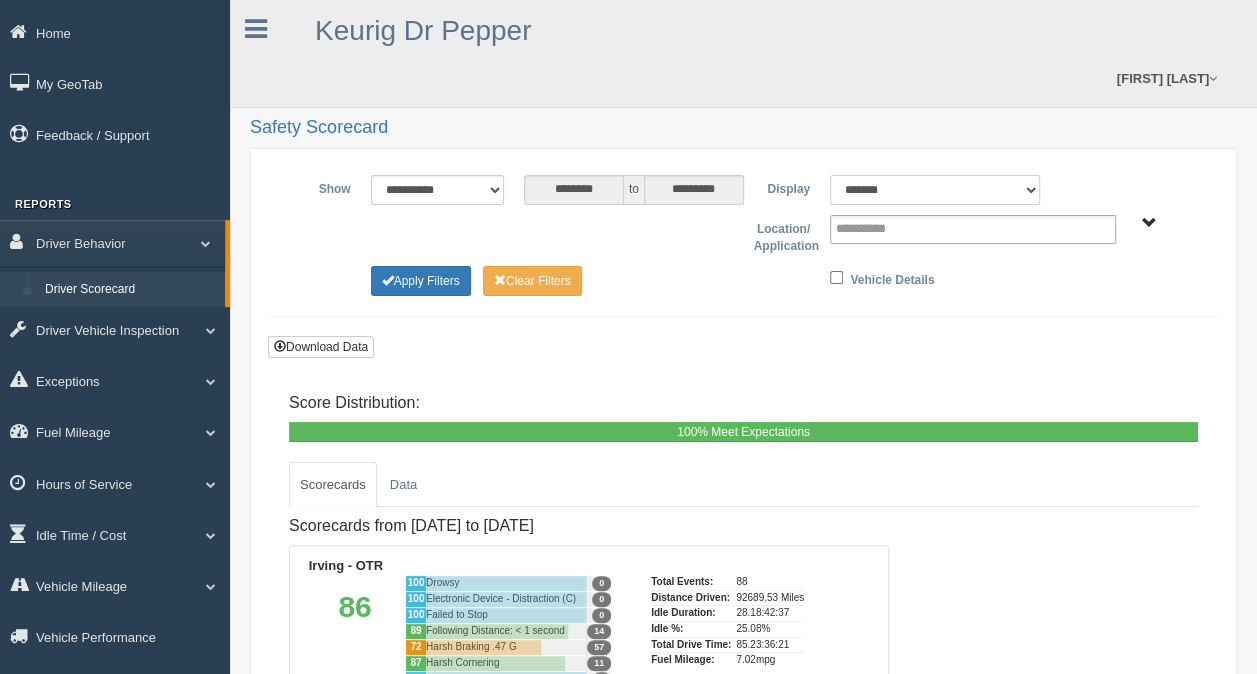click on "*******
******" at bounding box center (935, 190) 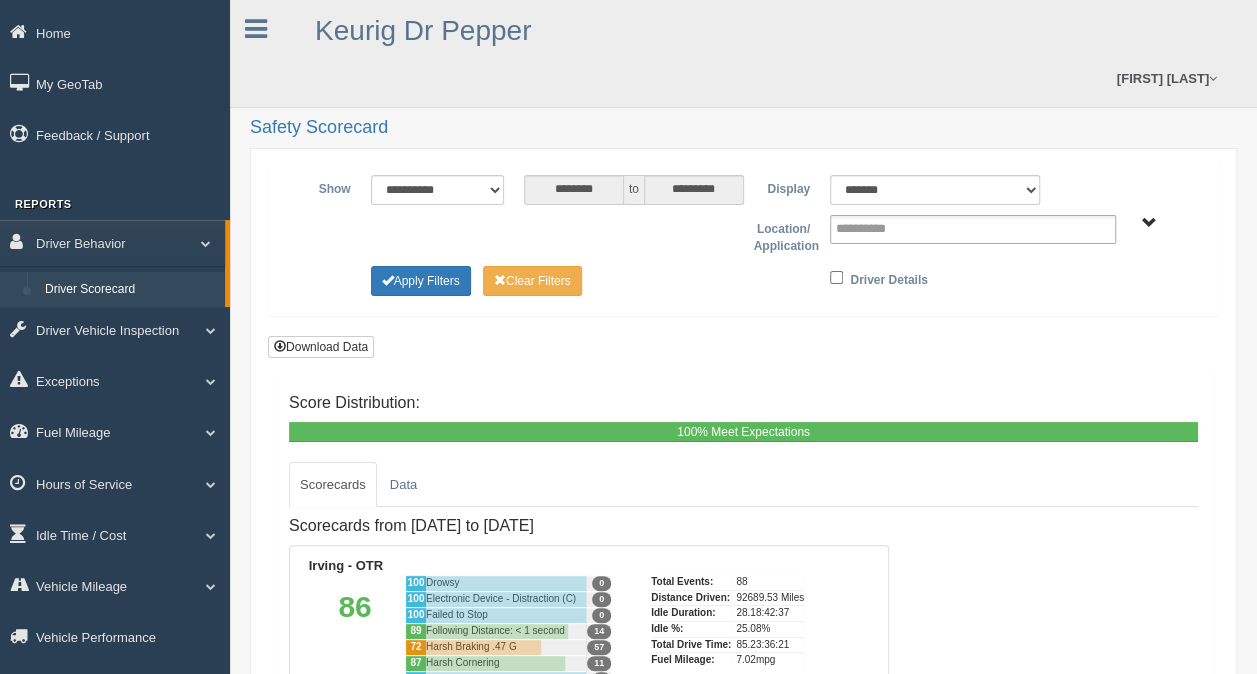 type 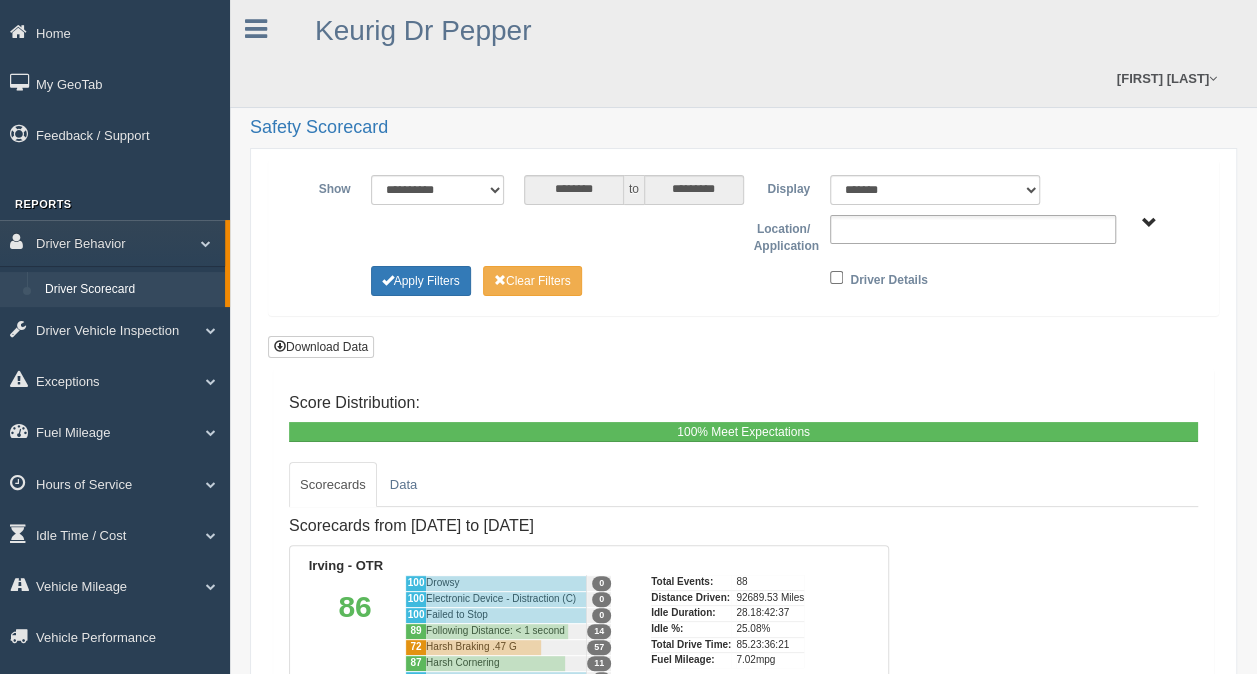 click at bounding box center [973, 229] 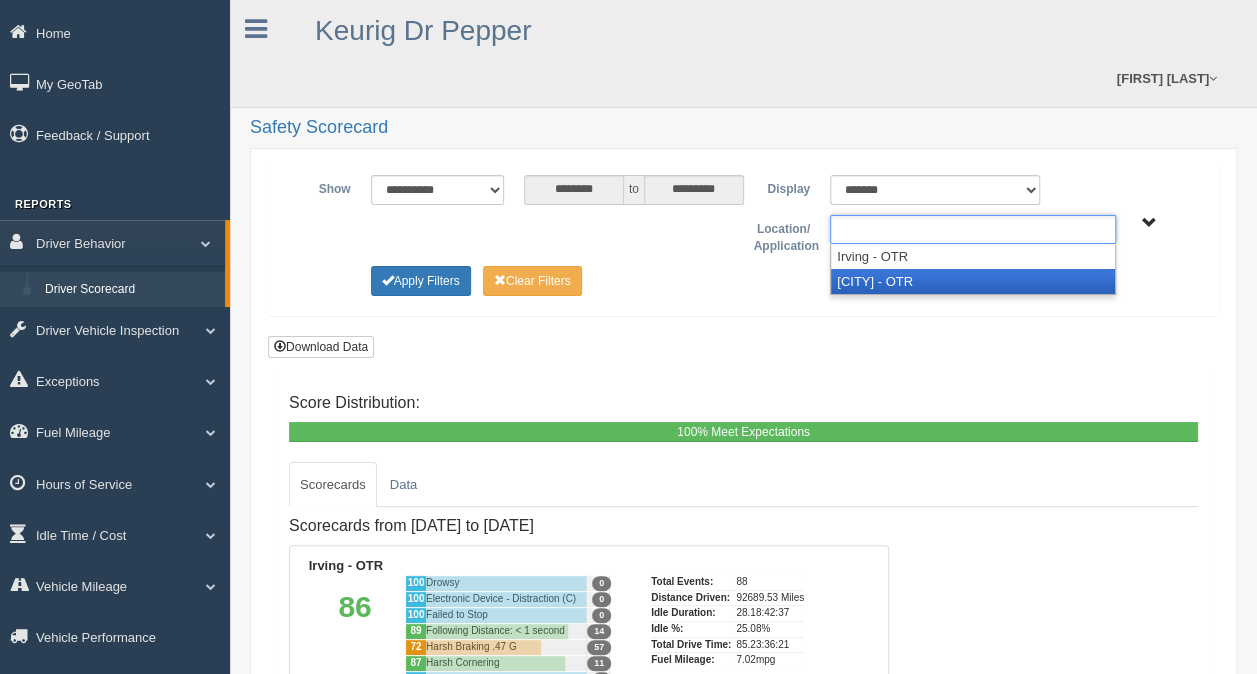 click on "[CITY] - OTR" at bounding box center [973, 281] 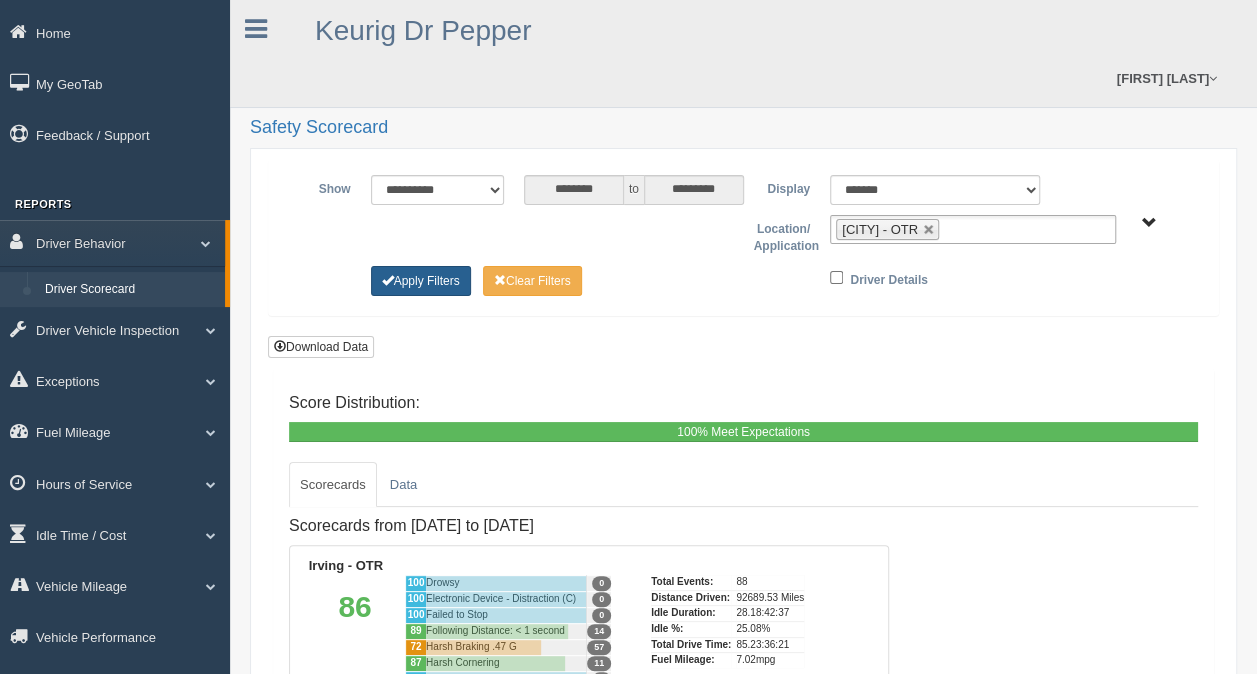 click on "Apply Filters" at bounding box center (421, 281) 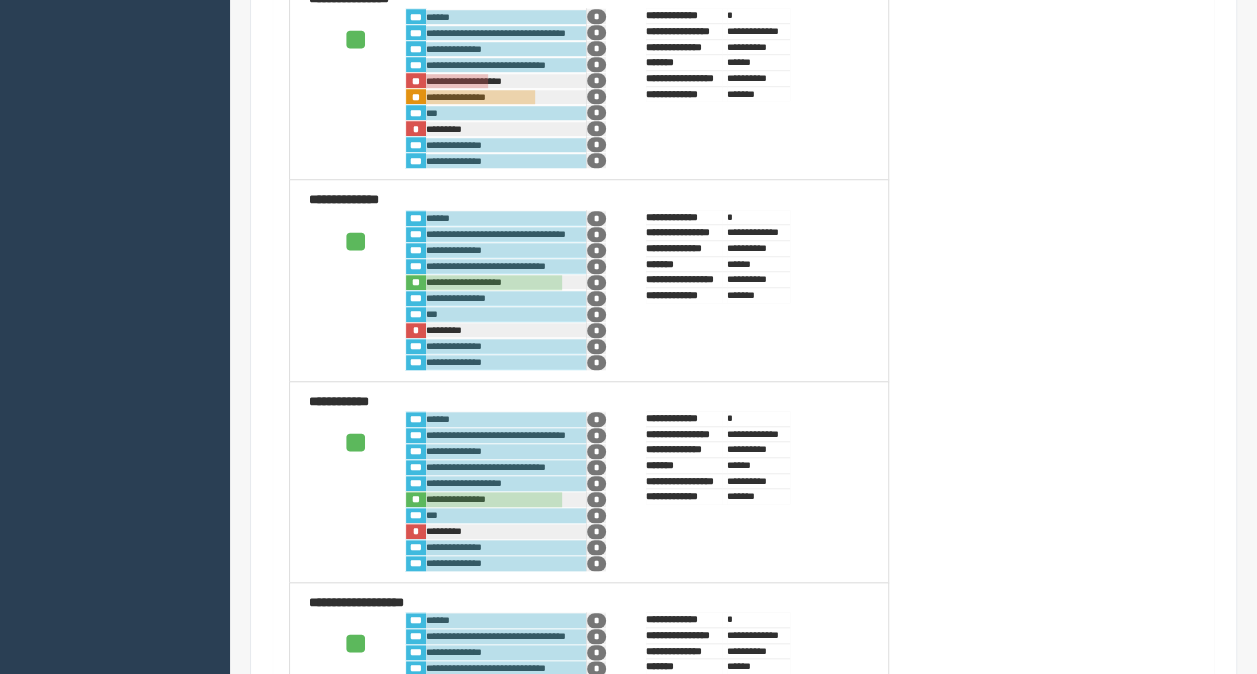 scroll, scrollTop: 800, scrollLeft: 0, axis: vertical 